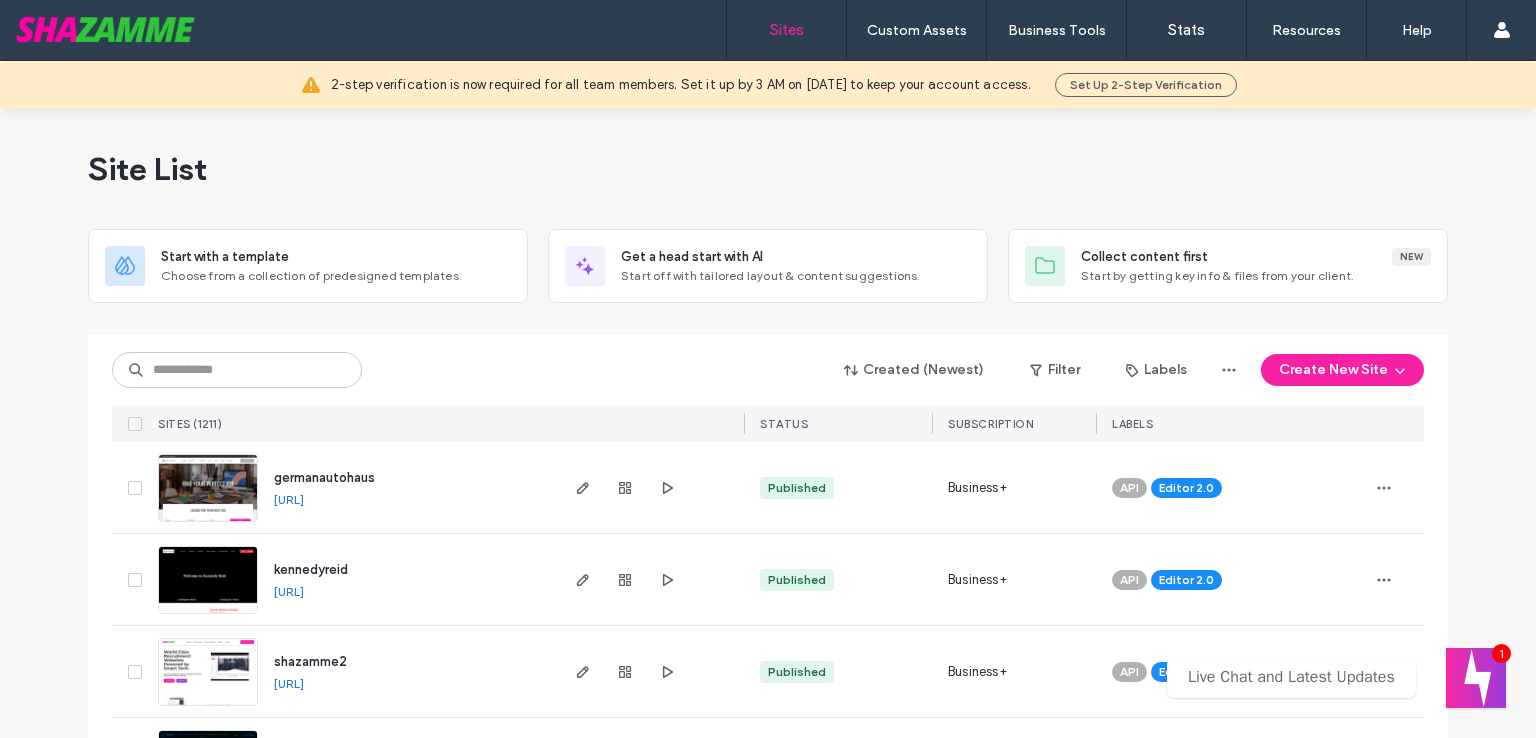 scroll, scrollTop: 0, scrollLeft: 0, axis: both 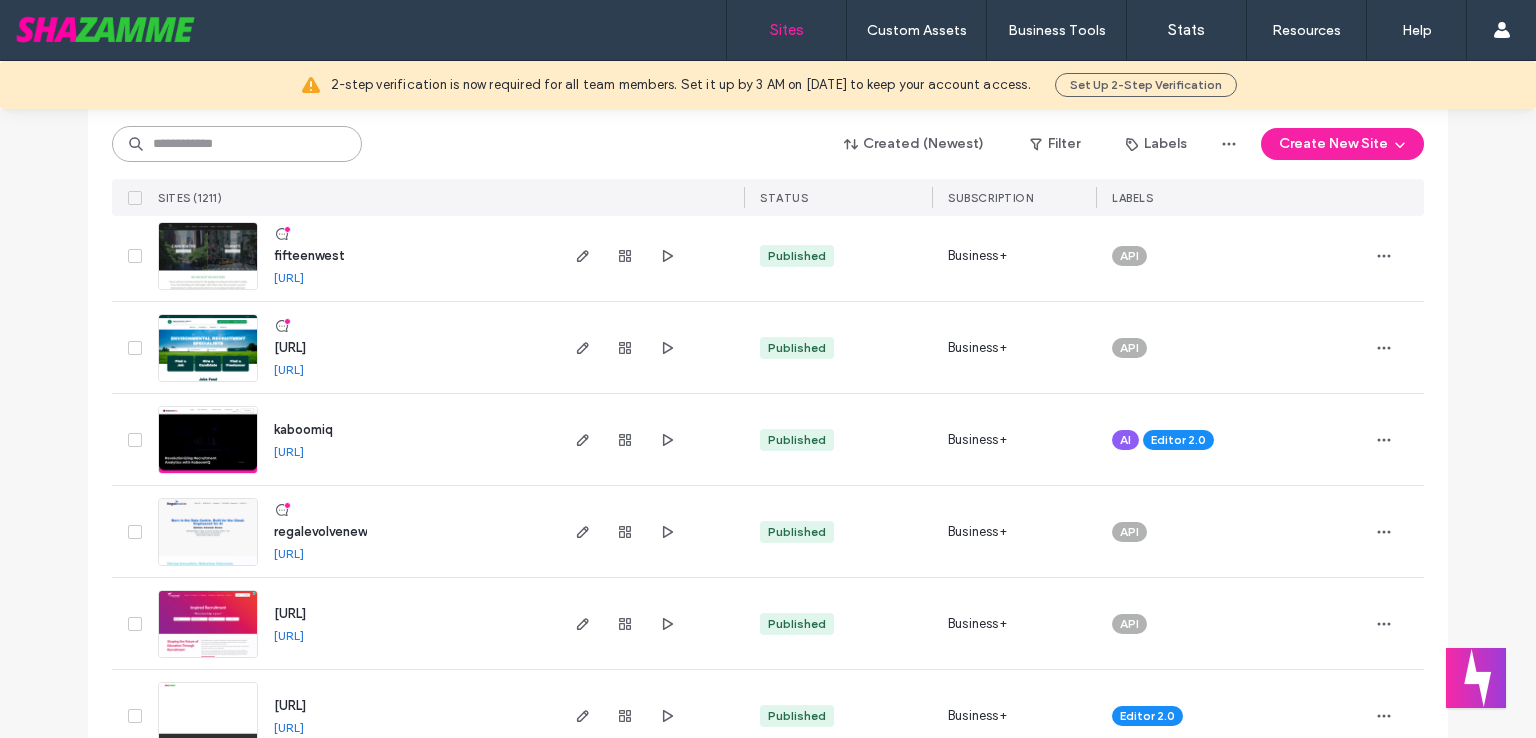 click at bounding box center [237, 144] 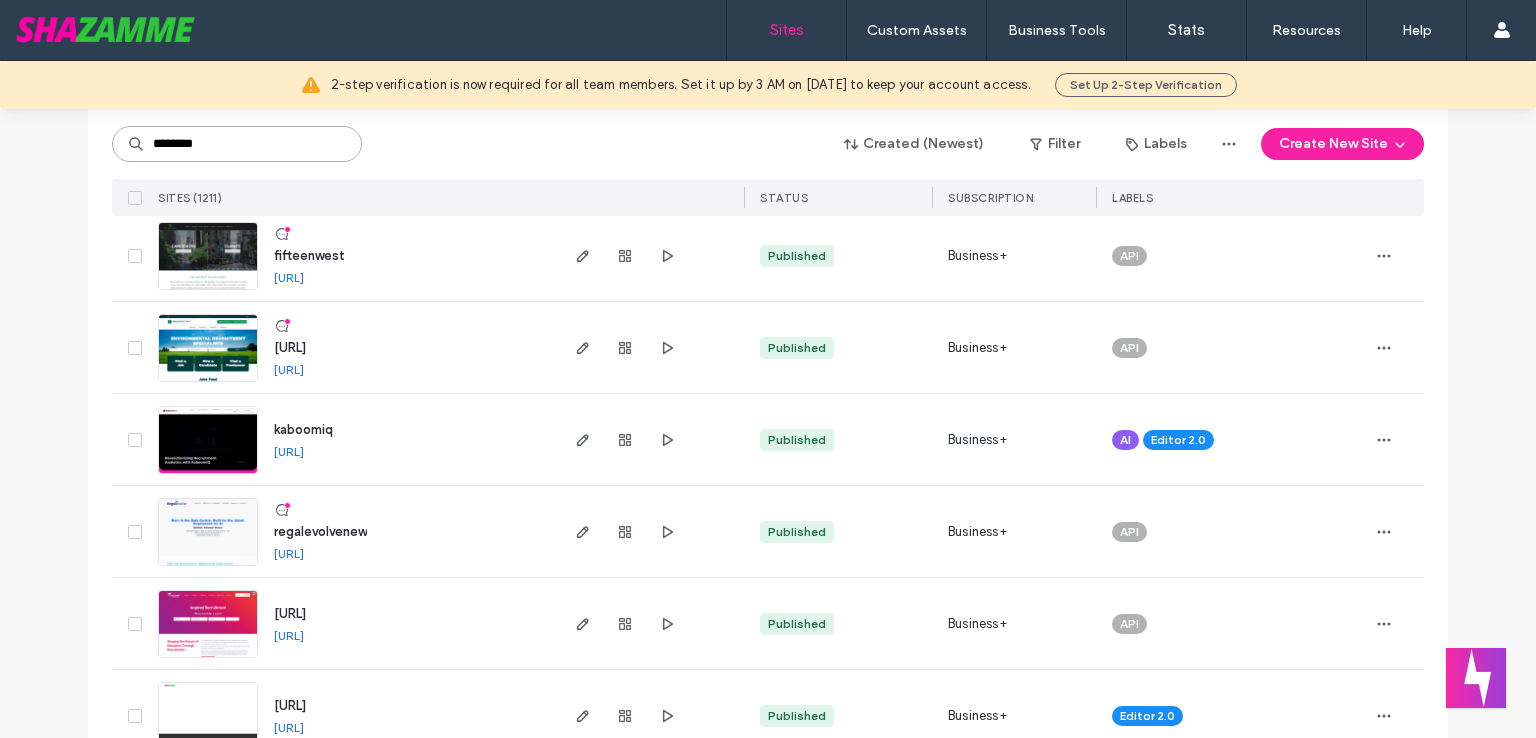 type on "********" 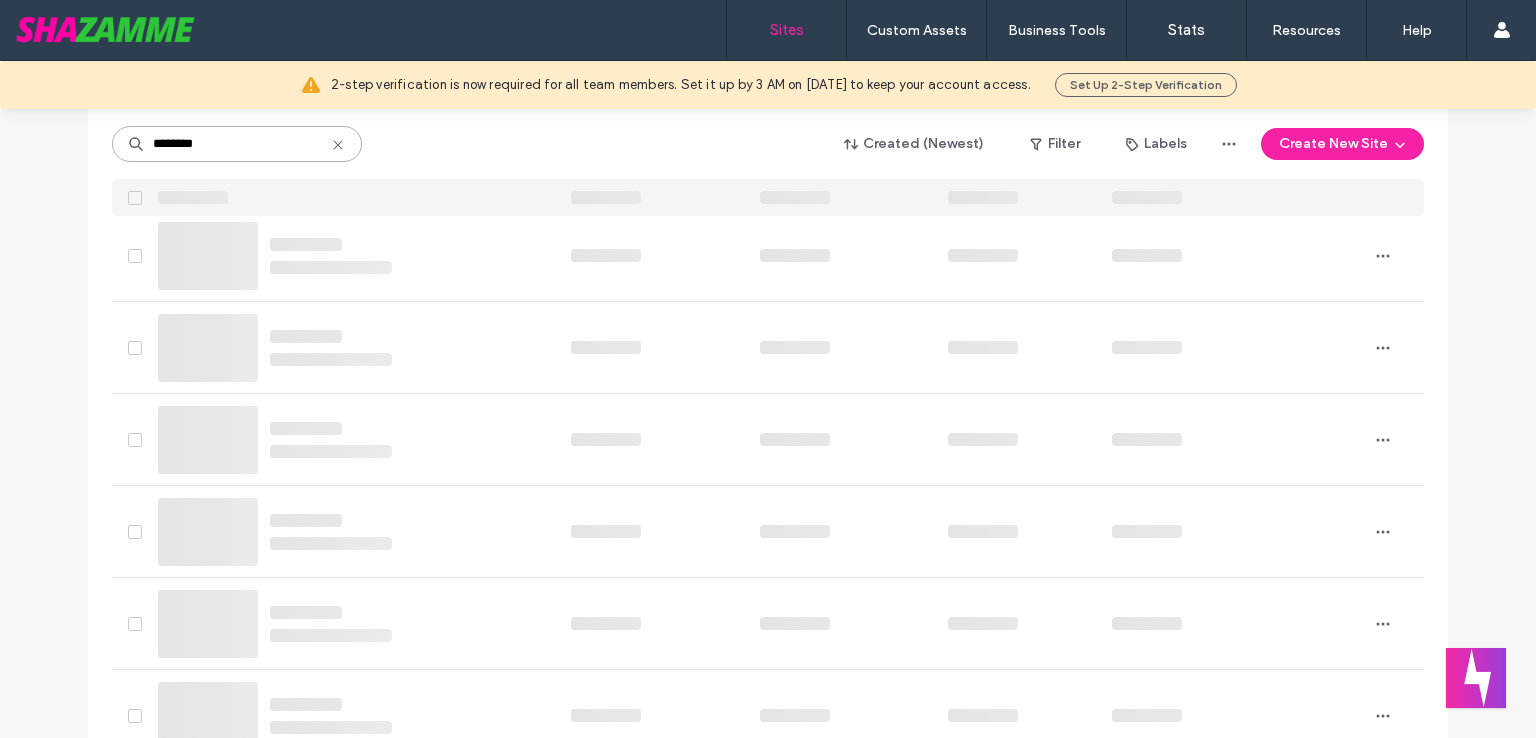 scroll, scrollTop: 0, scrollLeft: 0, axis: both 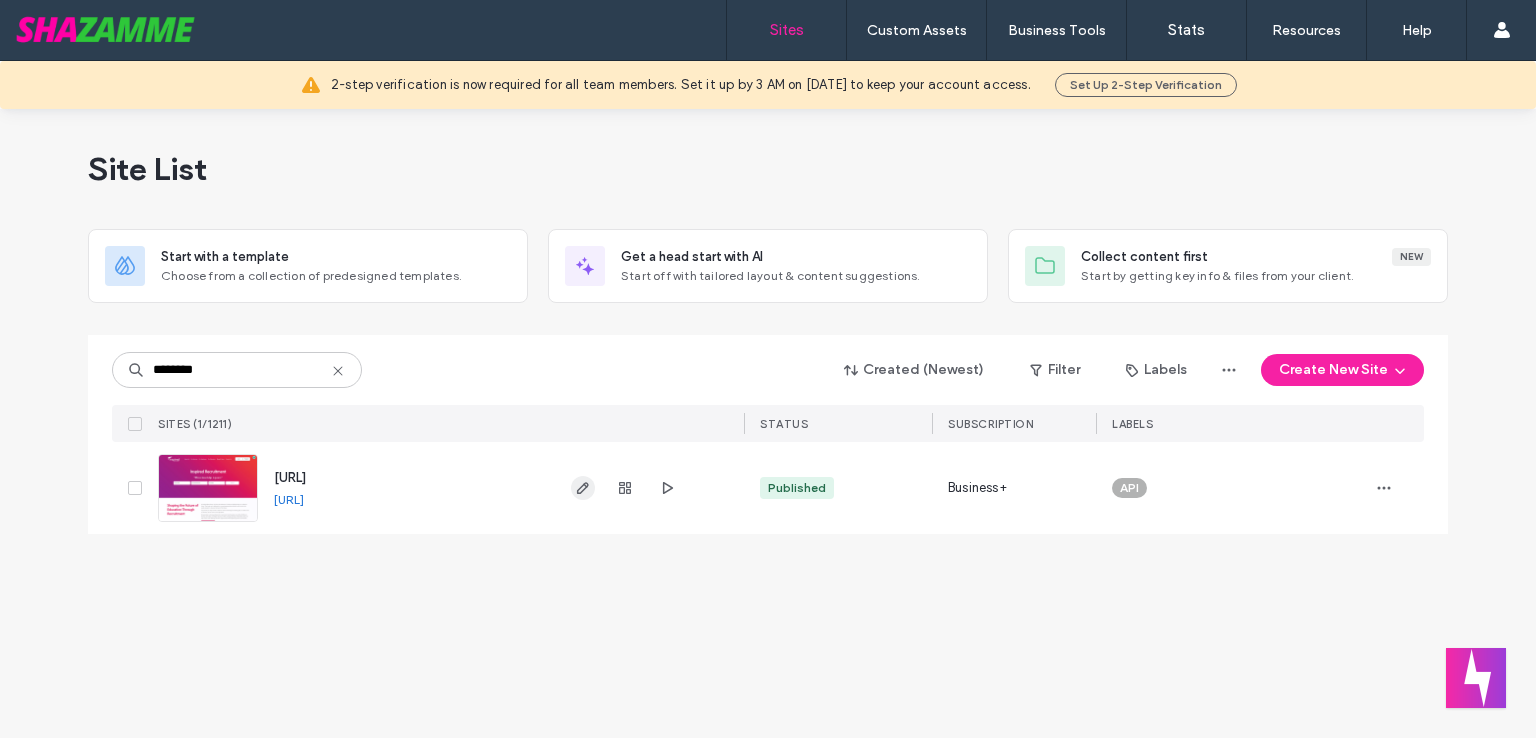 click 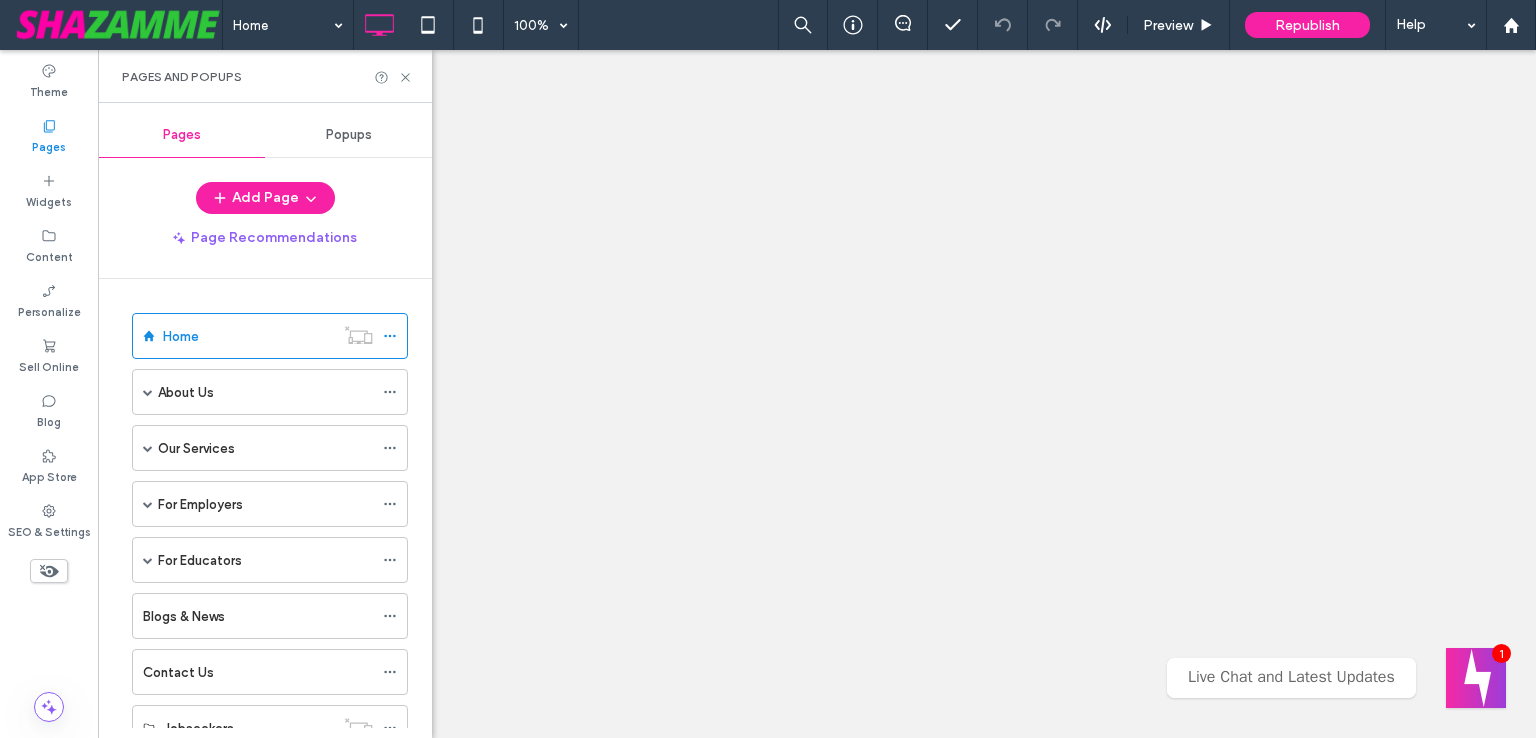 scroll, scrollTop: 0, scrollLeft: 0, axis: both 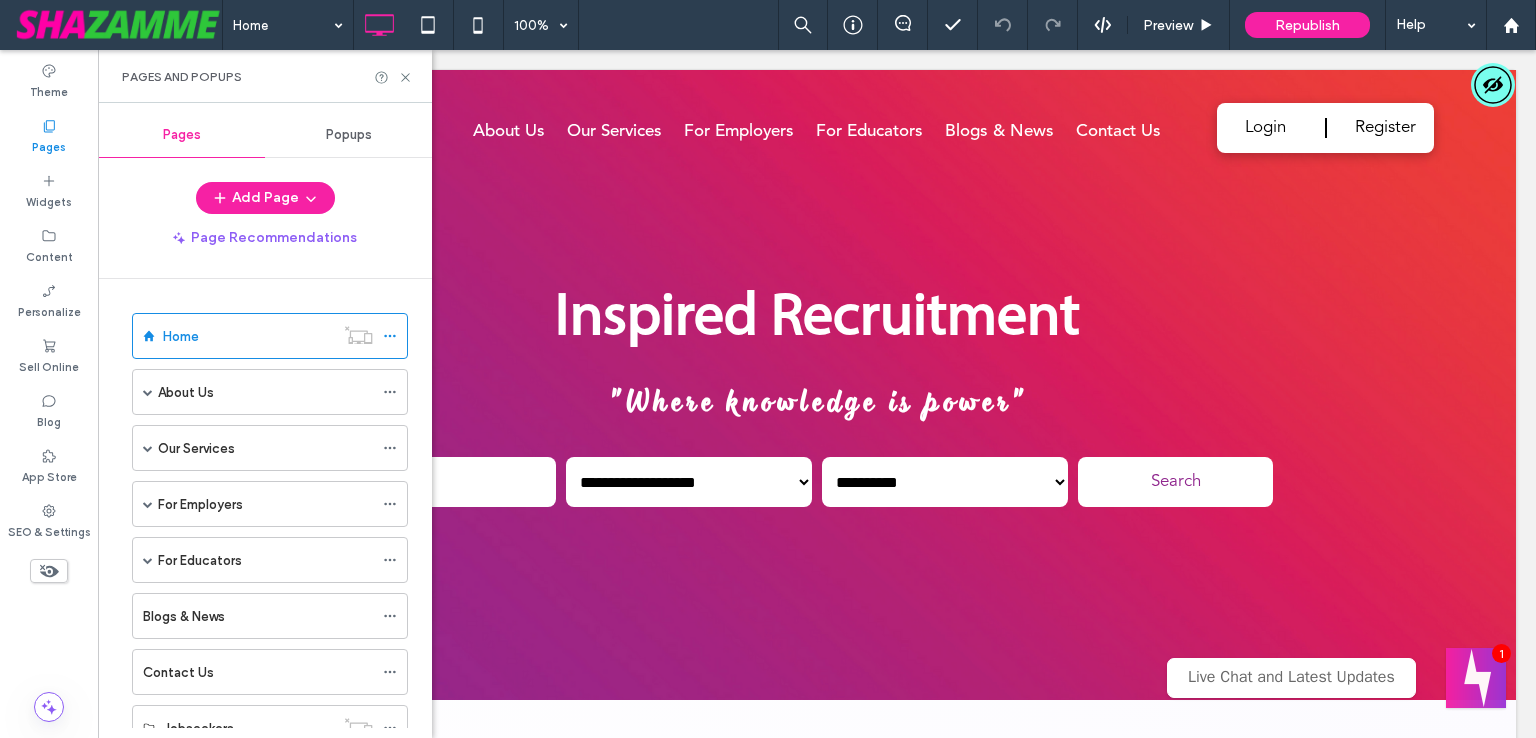 click at bounding box center (148, 840) 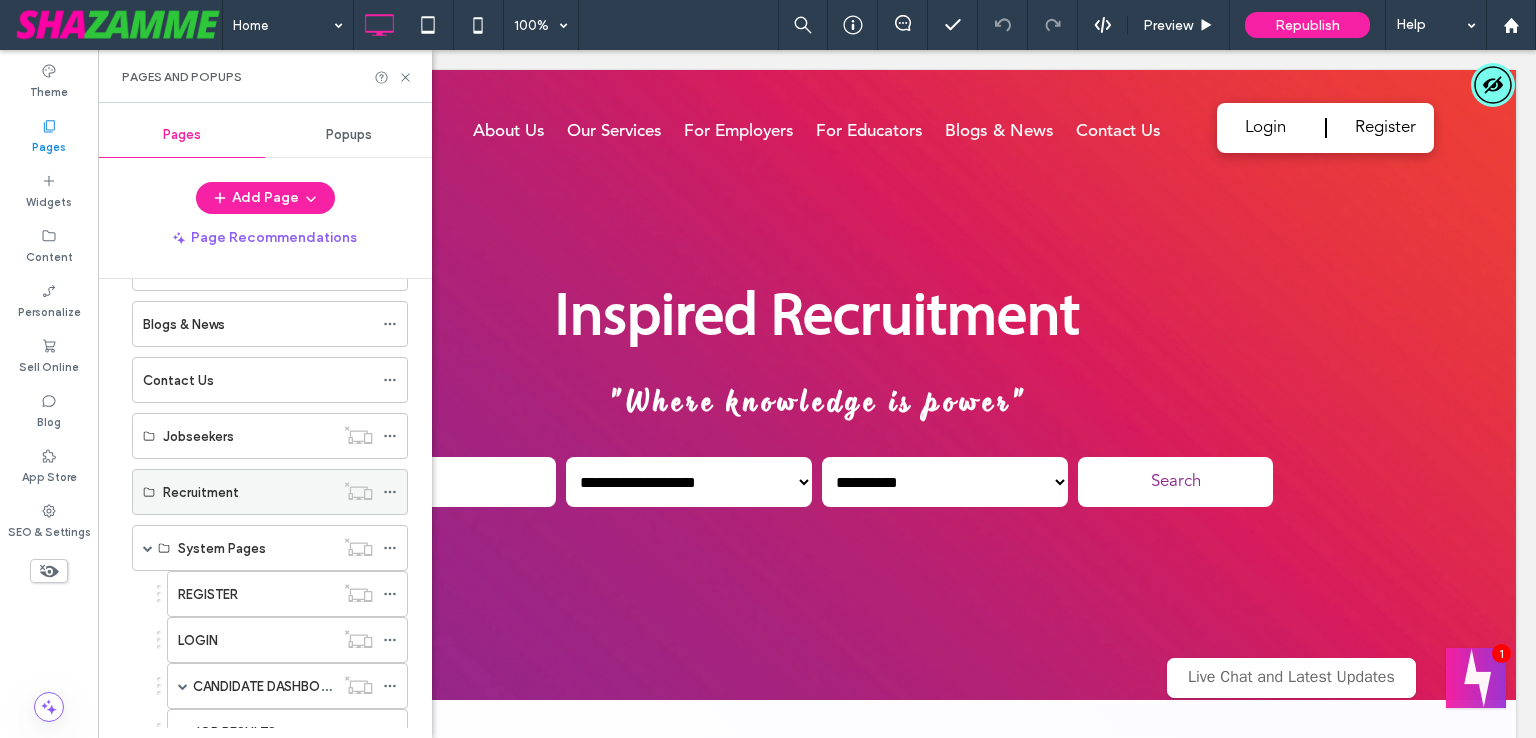 scroll, scrollTop: 0, scrollLeft: 0, axis: both 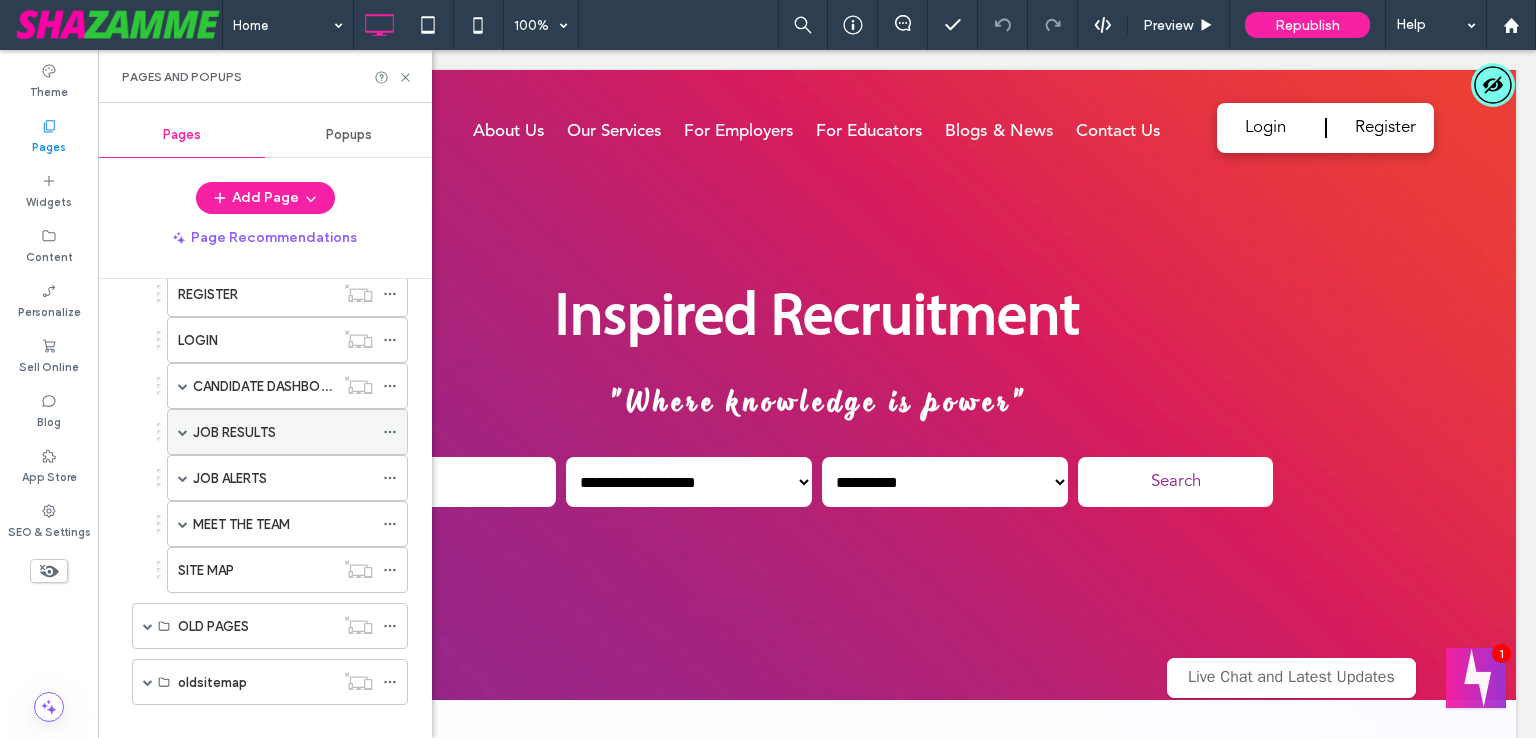 click at bounding box center (183, 432) 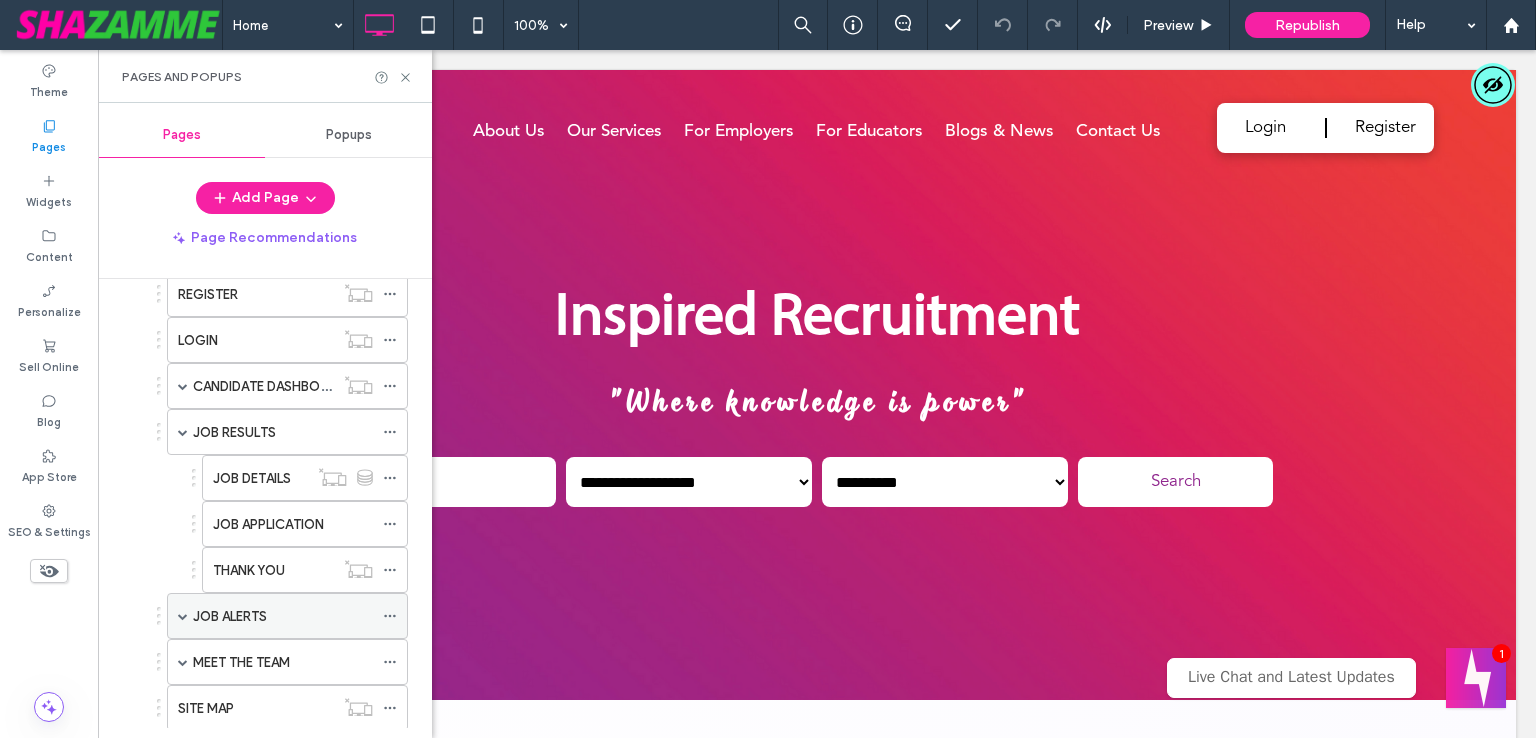 click at bounding box center [183, 616] 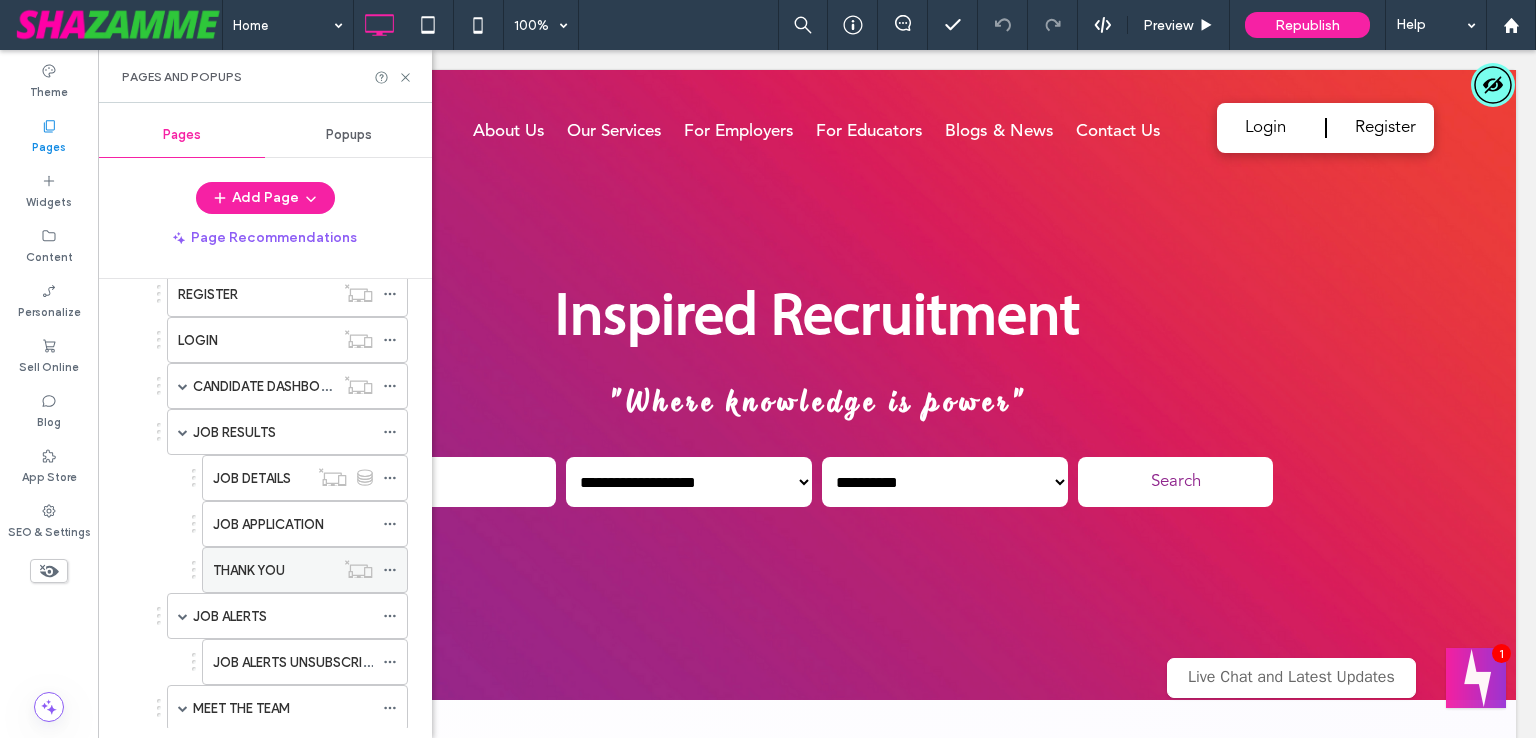 scroll, scrollTop: 692, scrollLeft: 0, axis: vertical 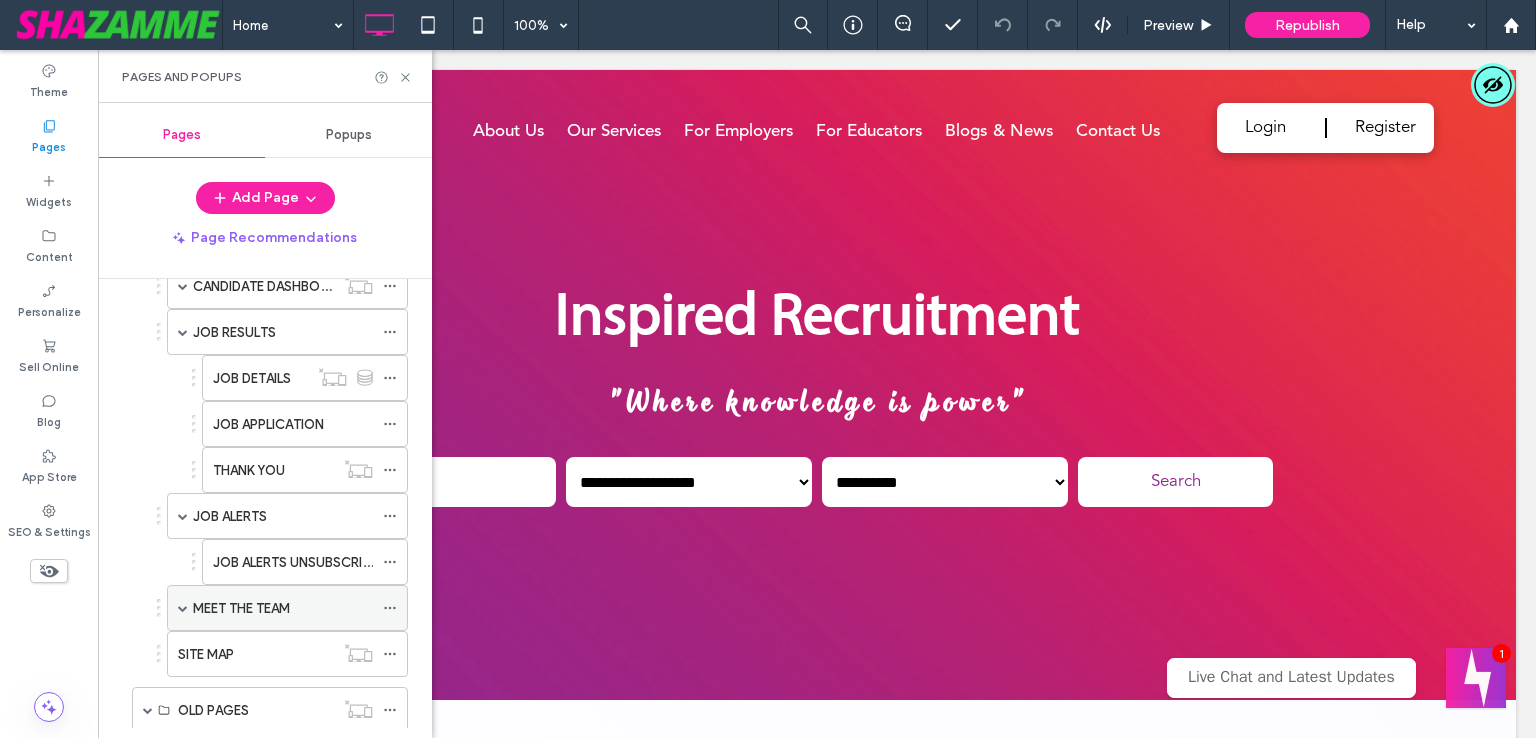 click at bounding box center (183, 608) 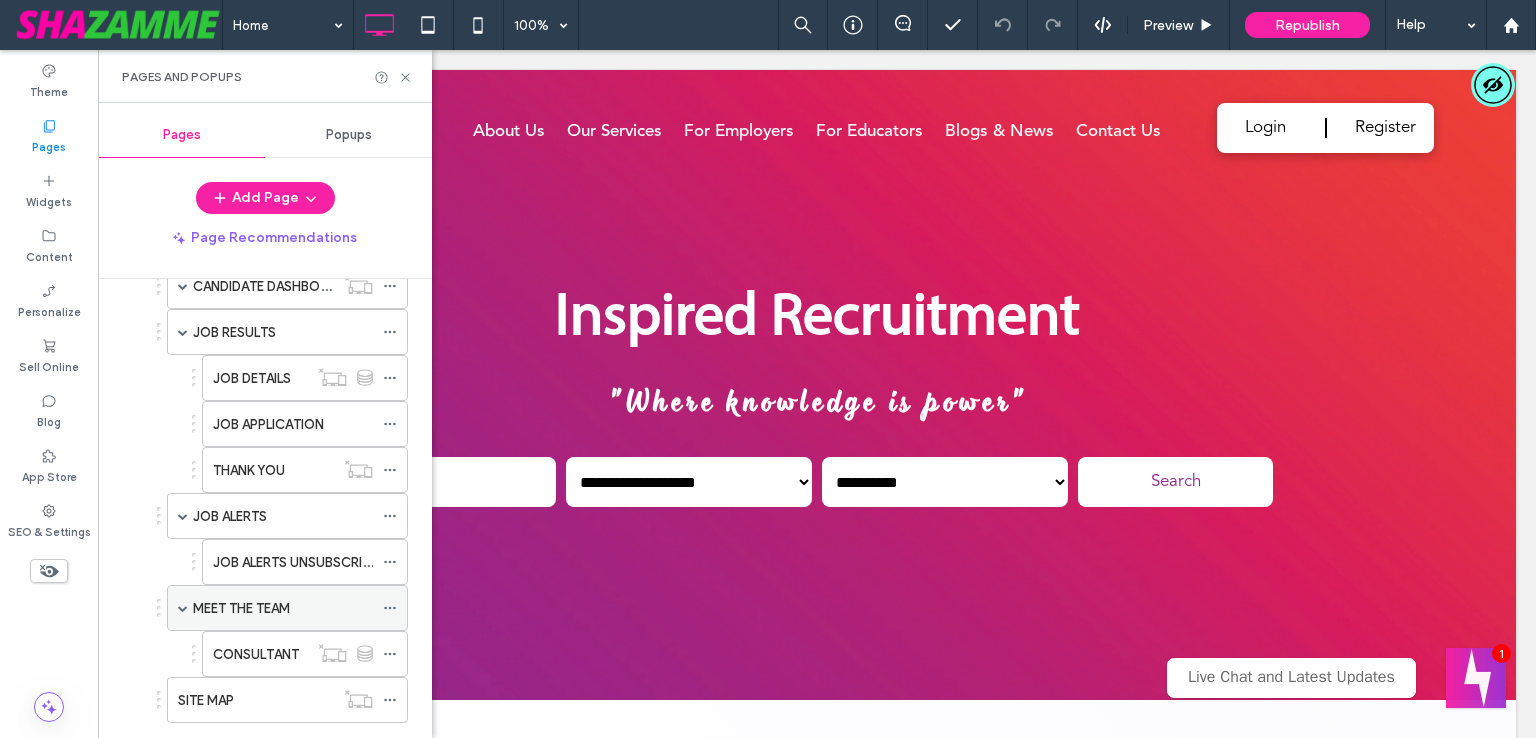 scroll, scrollTop: 592, scrollLeft: 0, axis: vertical 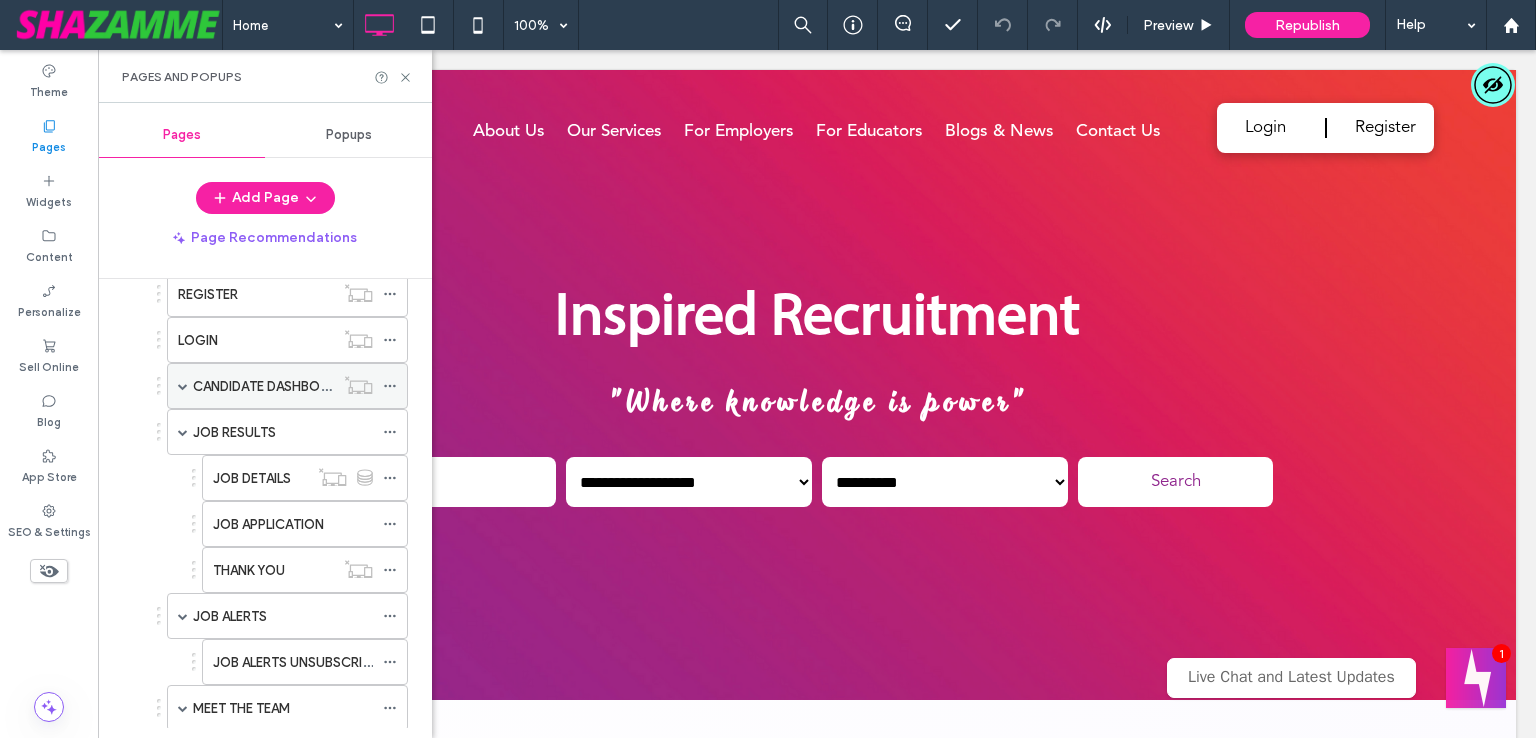 click at bounding box center [183, 386] 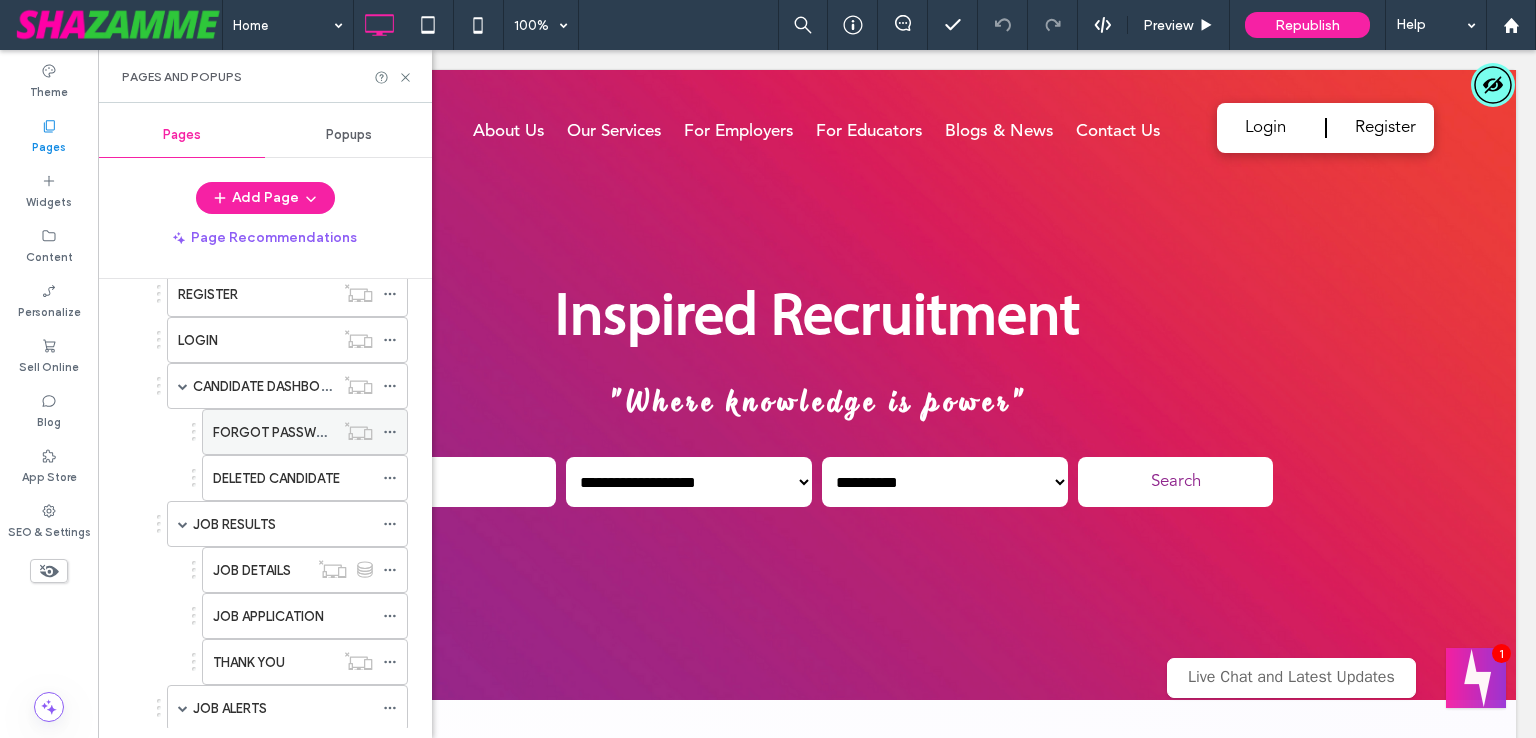 click on "FORGOT PASSWORD" at bounding box center (273, 432) 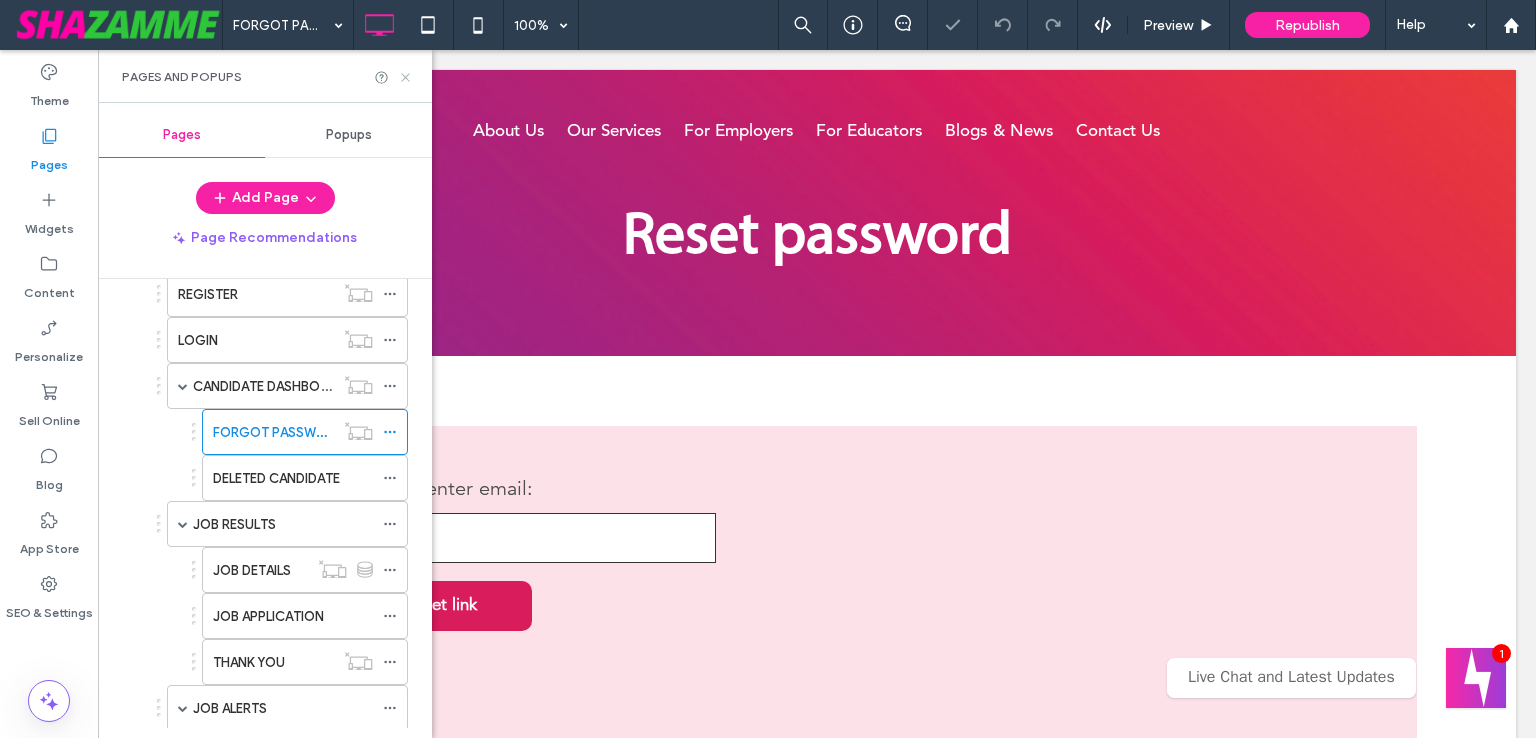 scroll, scrollTop: 0, scrollLeft: 0, axis: both 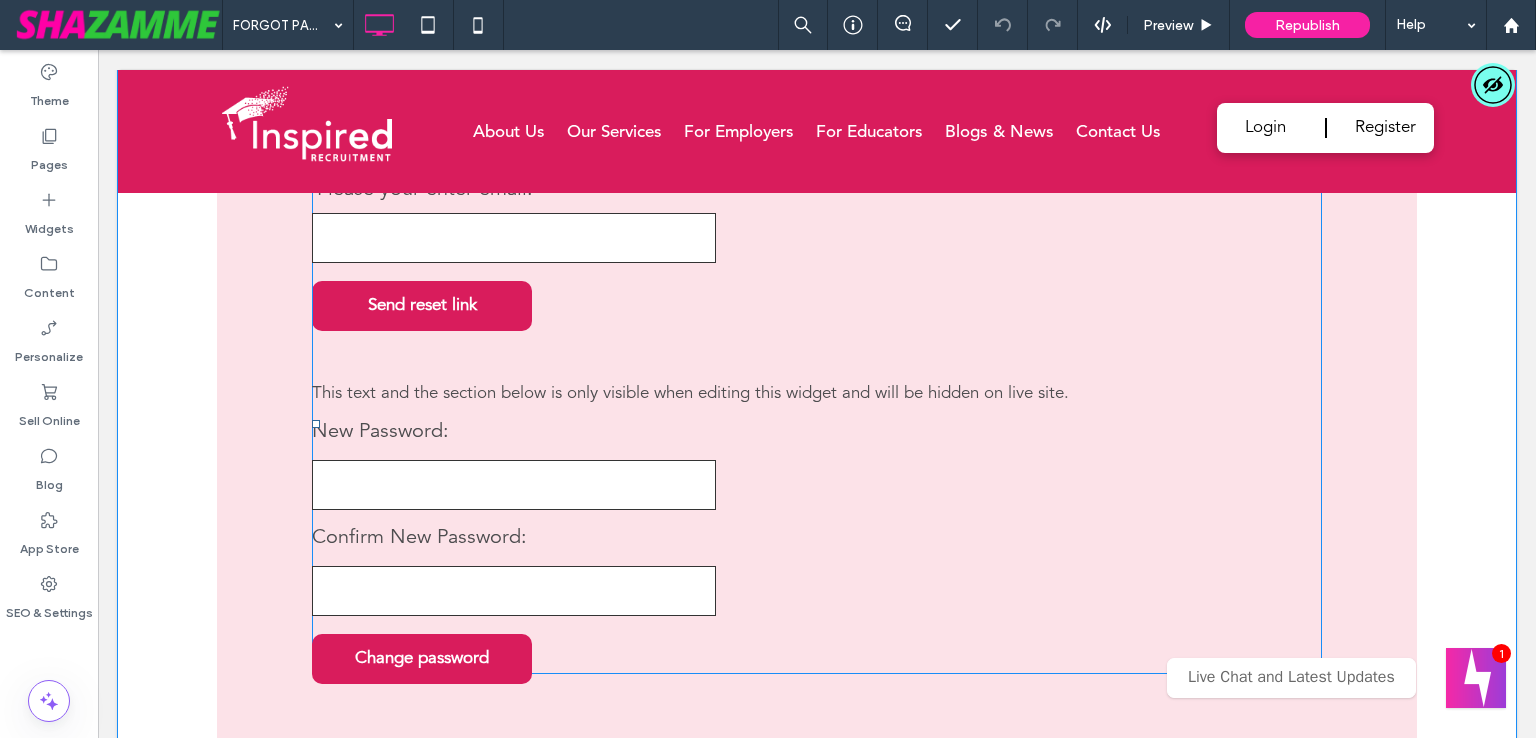 type on "**********" 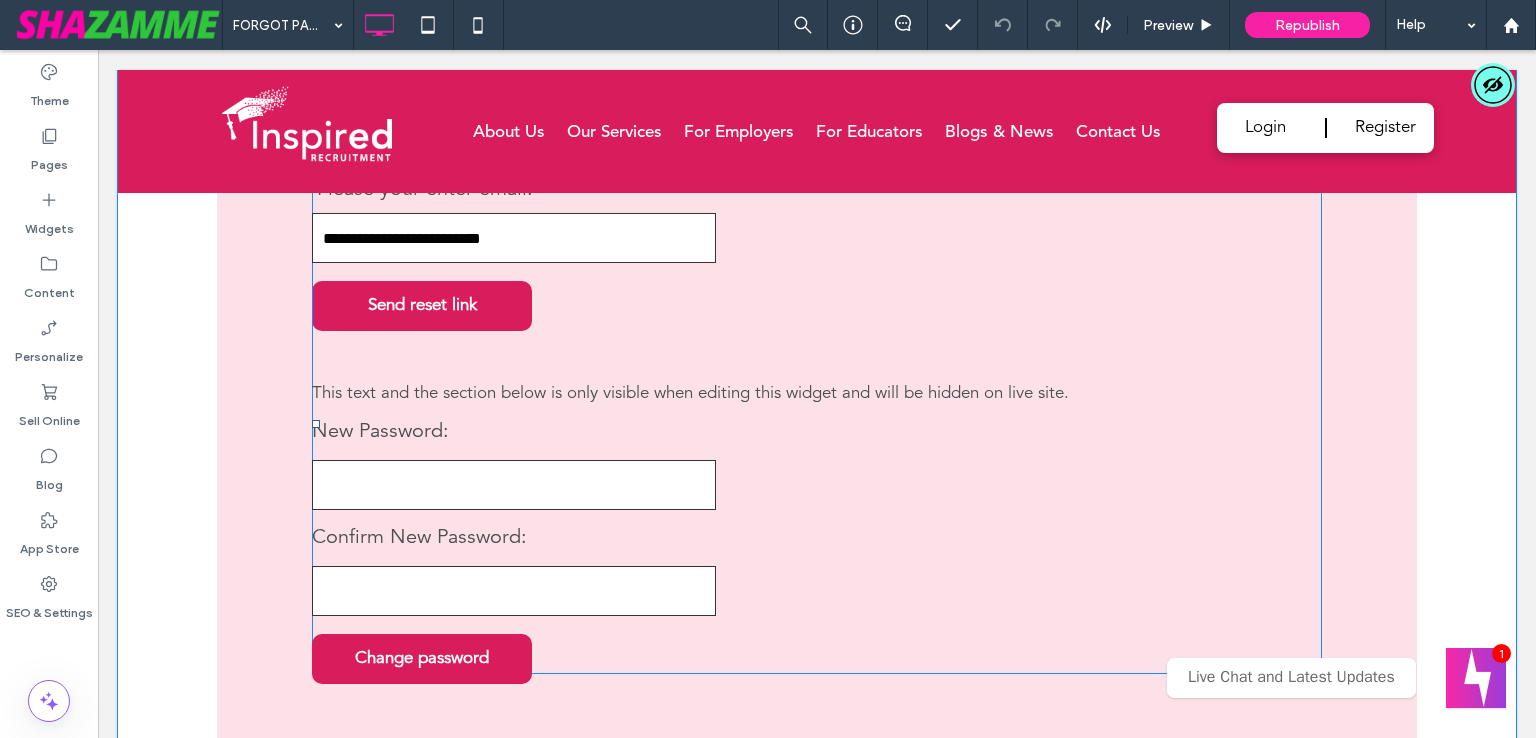 click at bounding box center [817, 424] 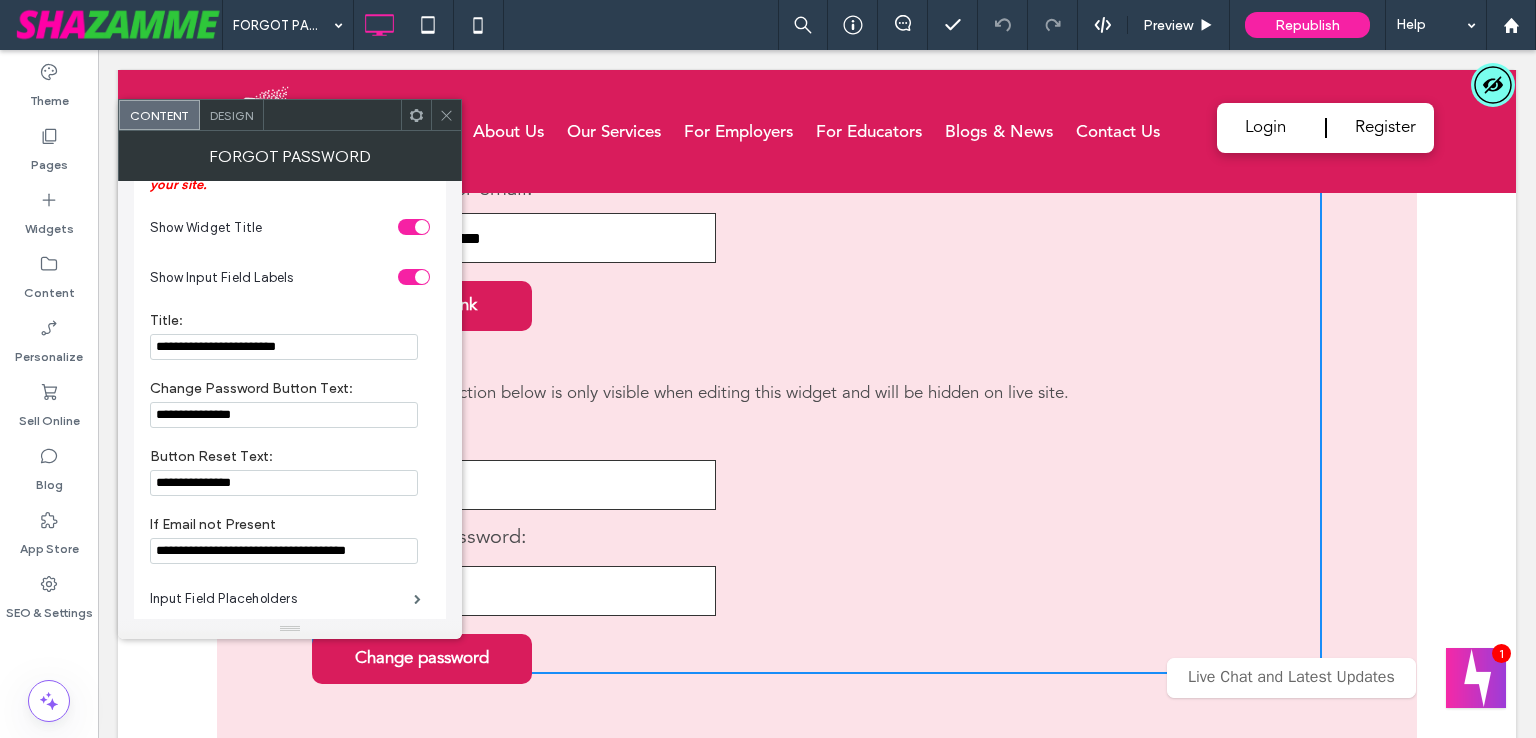 scroll, scrollTop: 163, scrollLeft: 0, axis: vertical 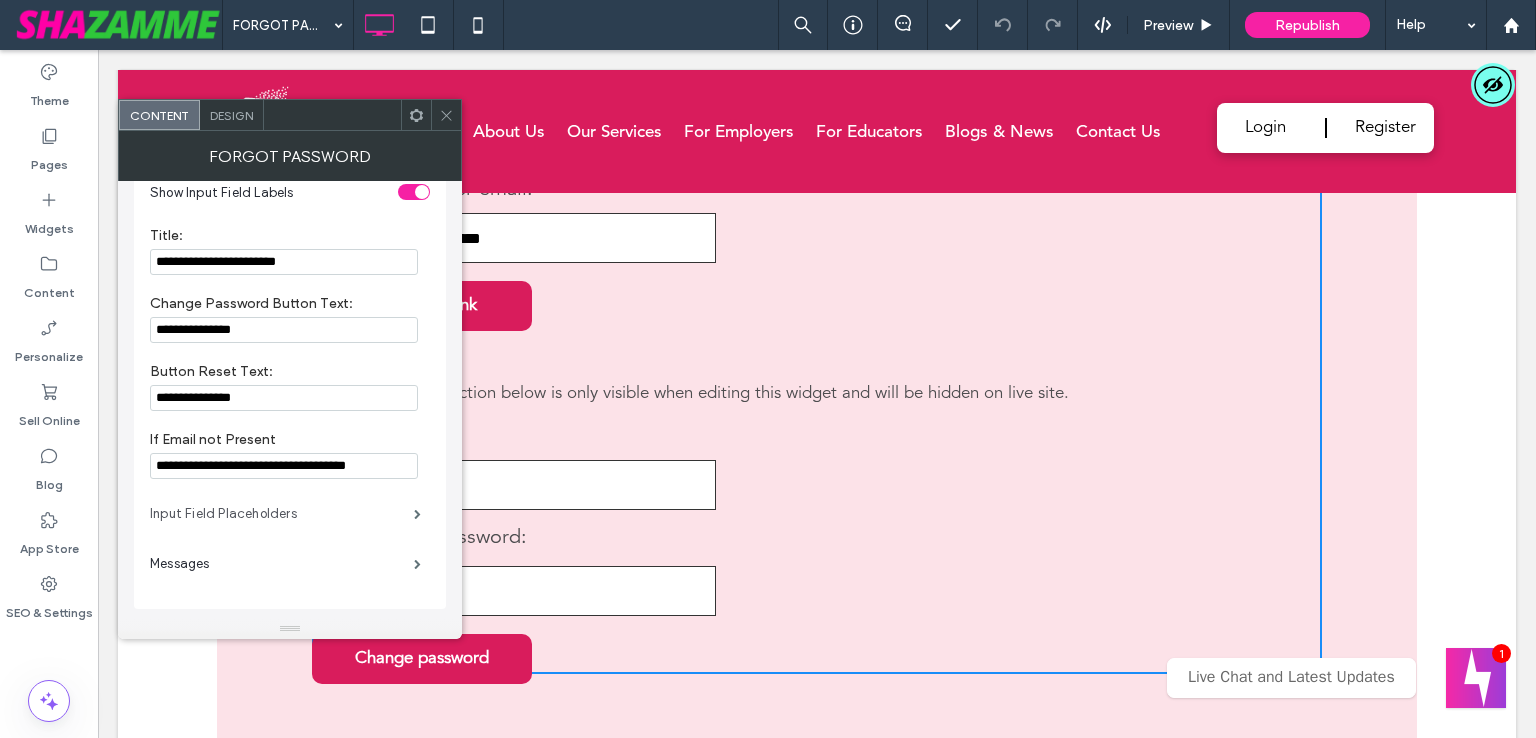 click on "Input Field Placeholders" at bounding box center (282, 514) 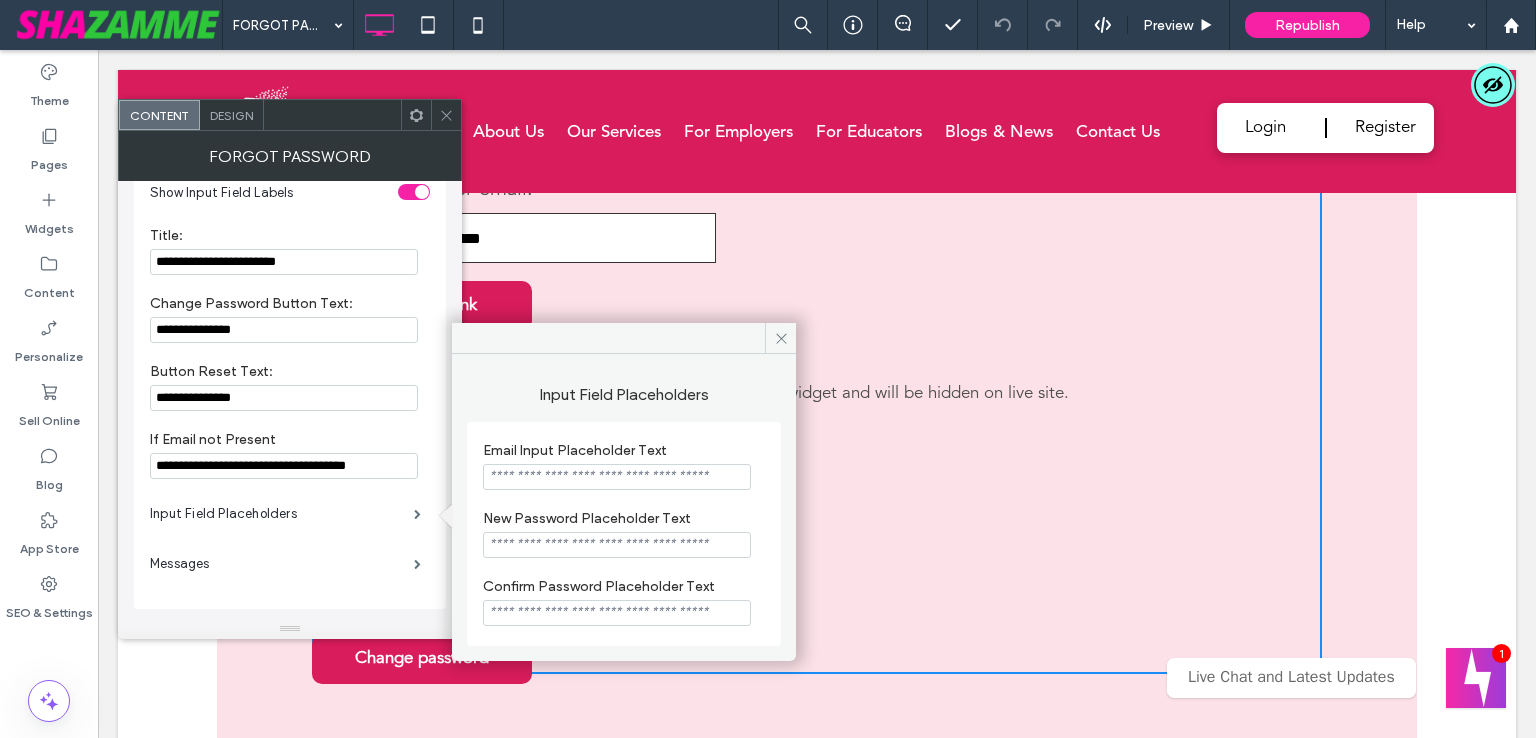 click 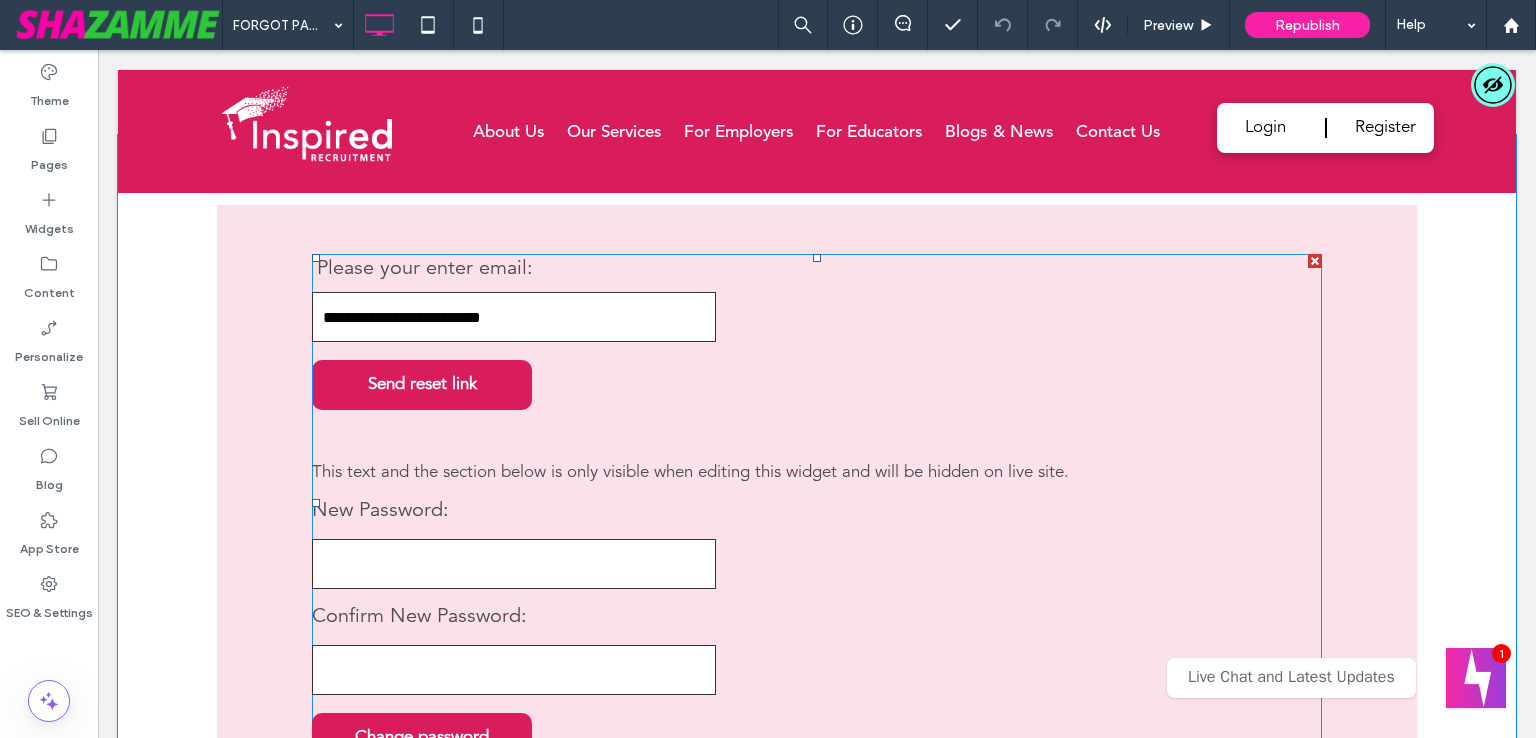 scroll, scrollTop: 200, scrollLeft: 0, axis: vertical 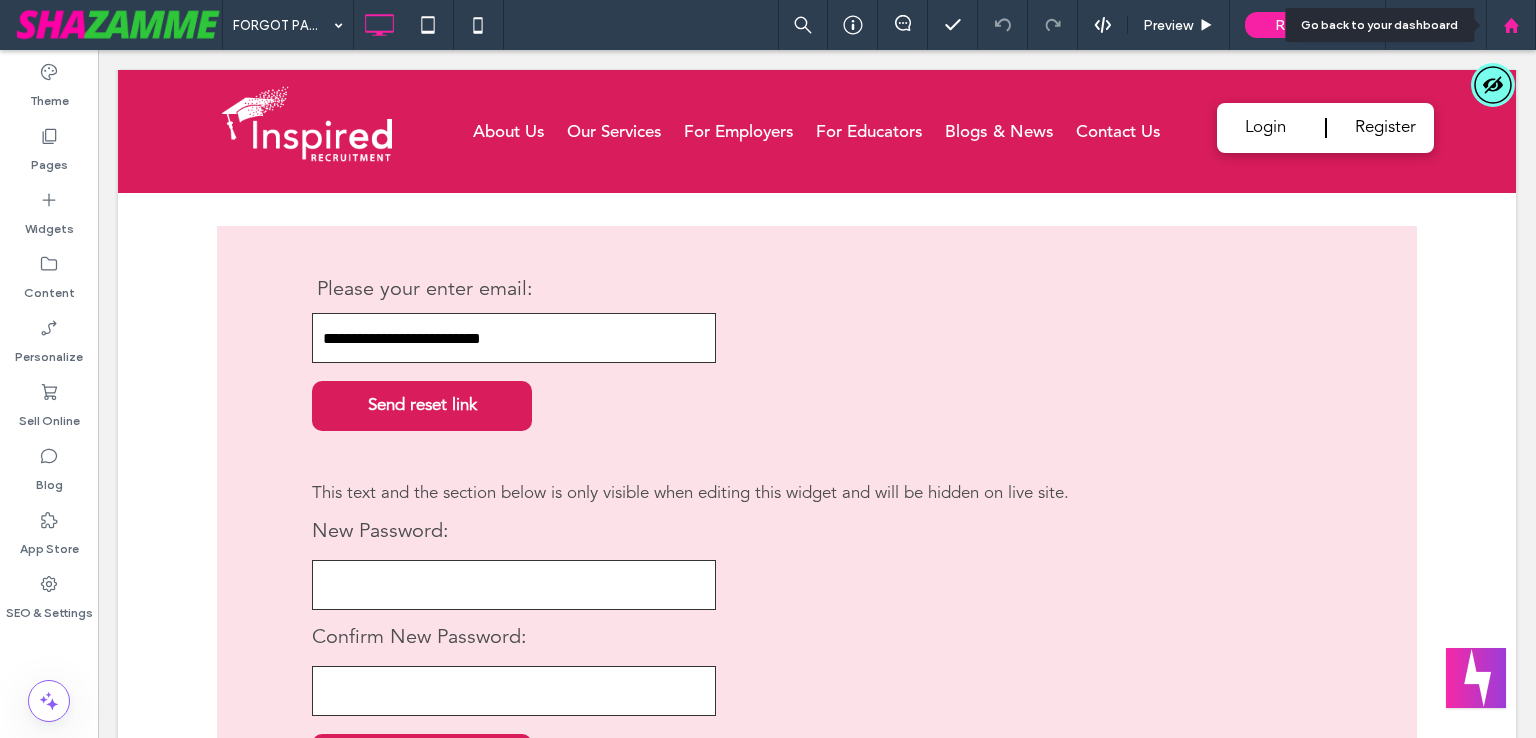 click 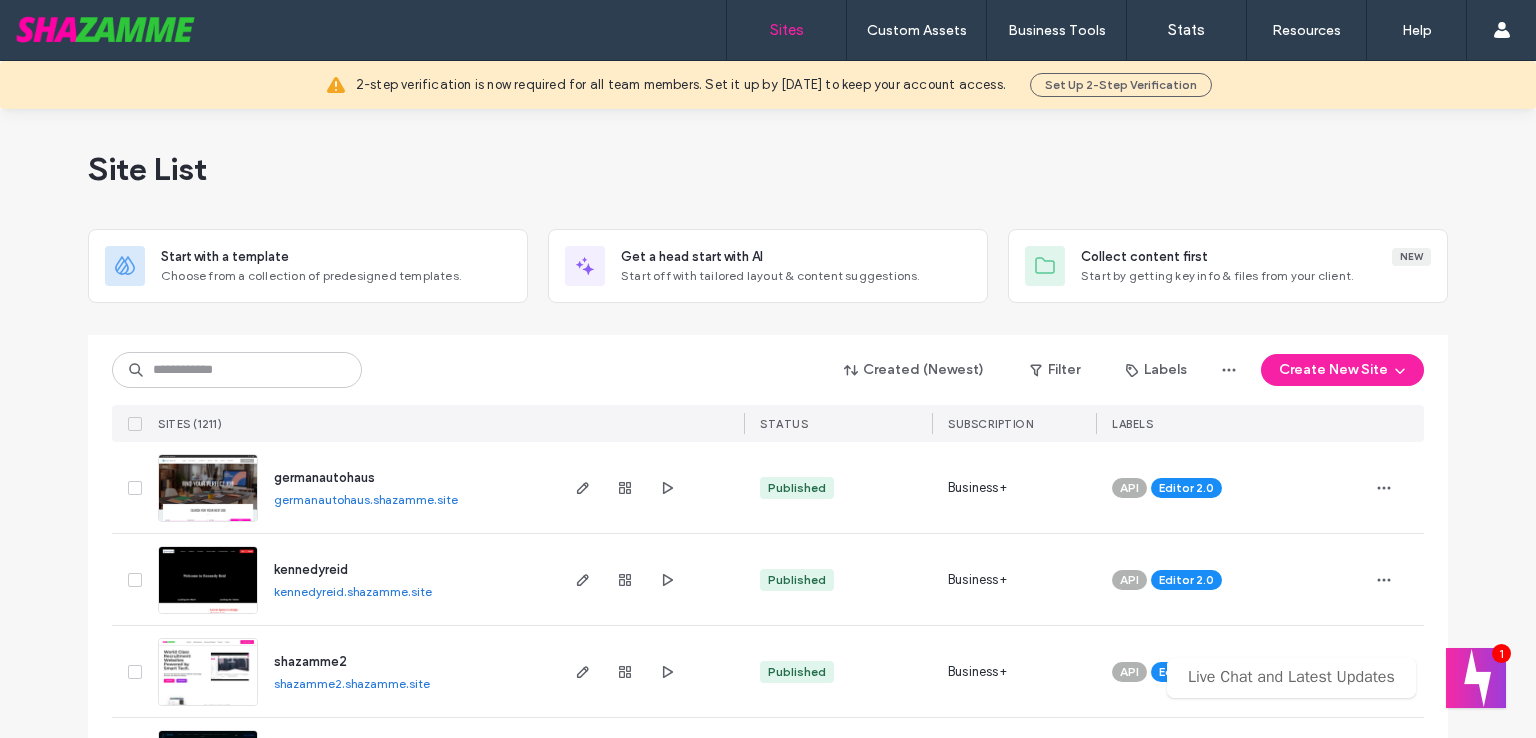 scroll, scrollTop: 0, scrollLeft: 0, axis: both 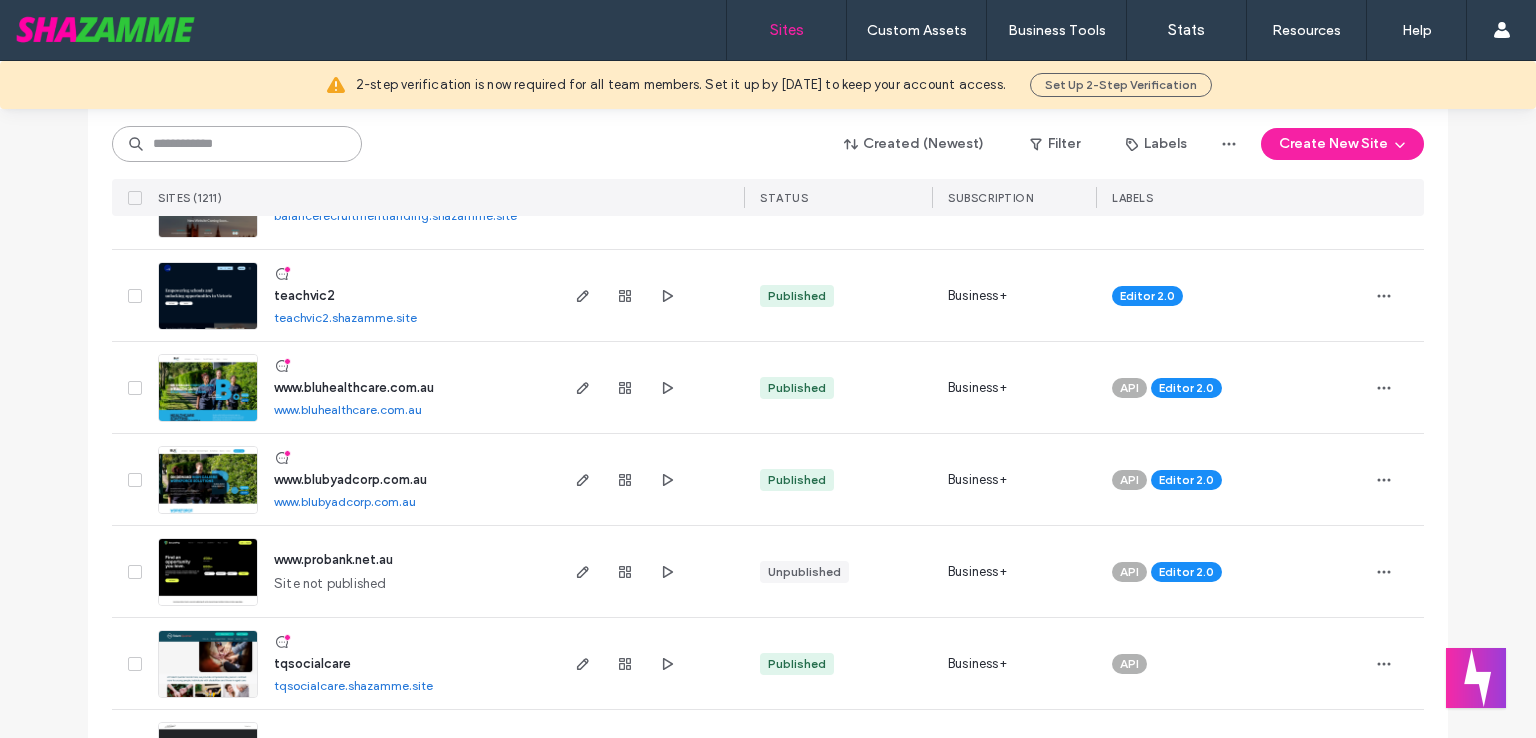 click at bounding box center [237, 144] 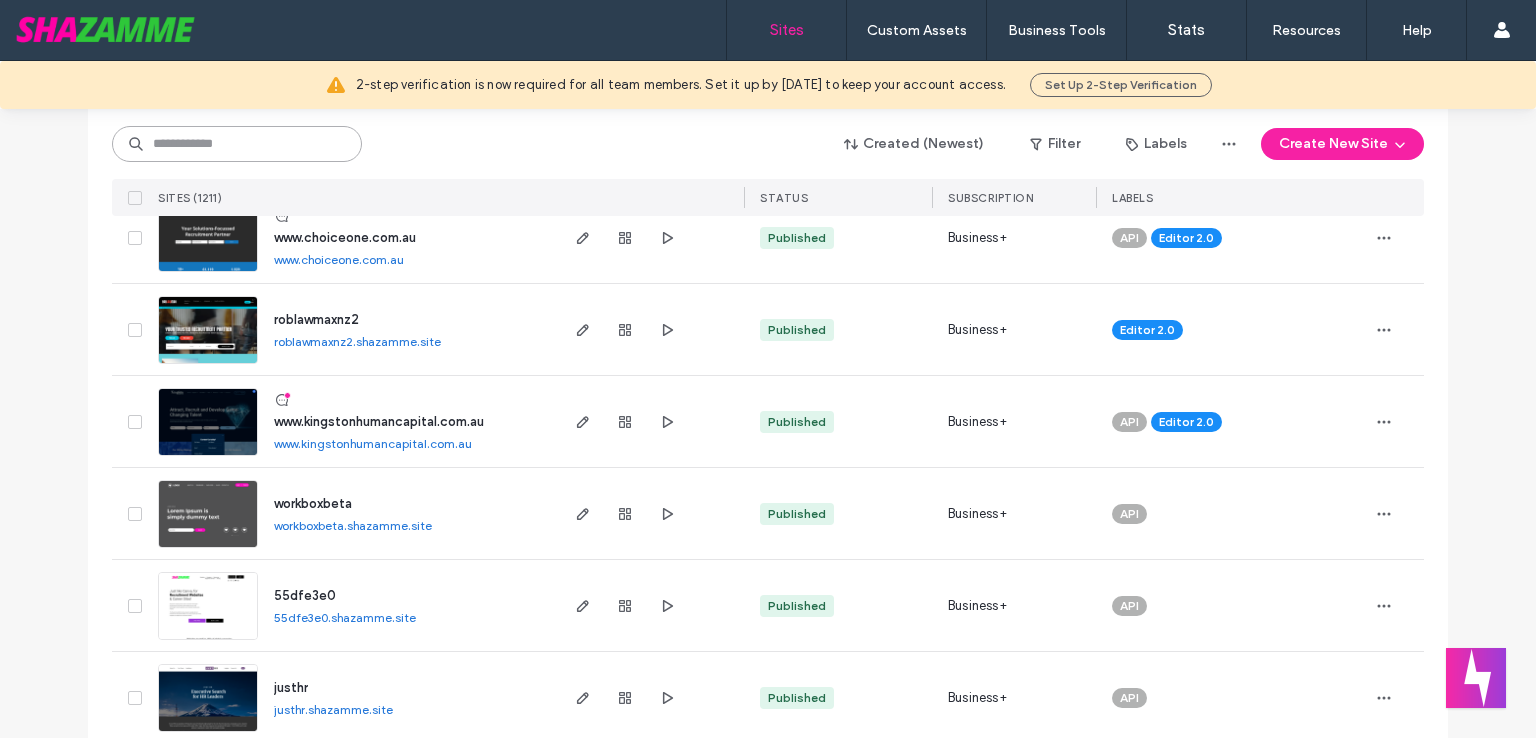 scroll, scrollTop: 3300, scrollLeft: 0, axis: vertical 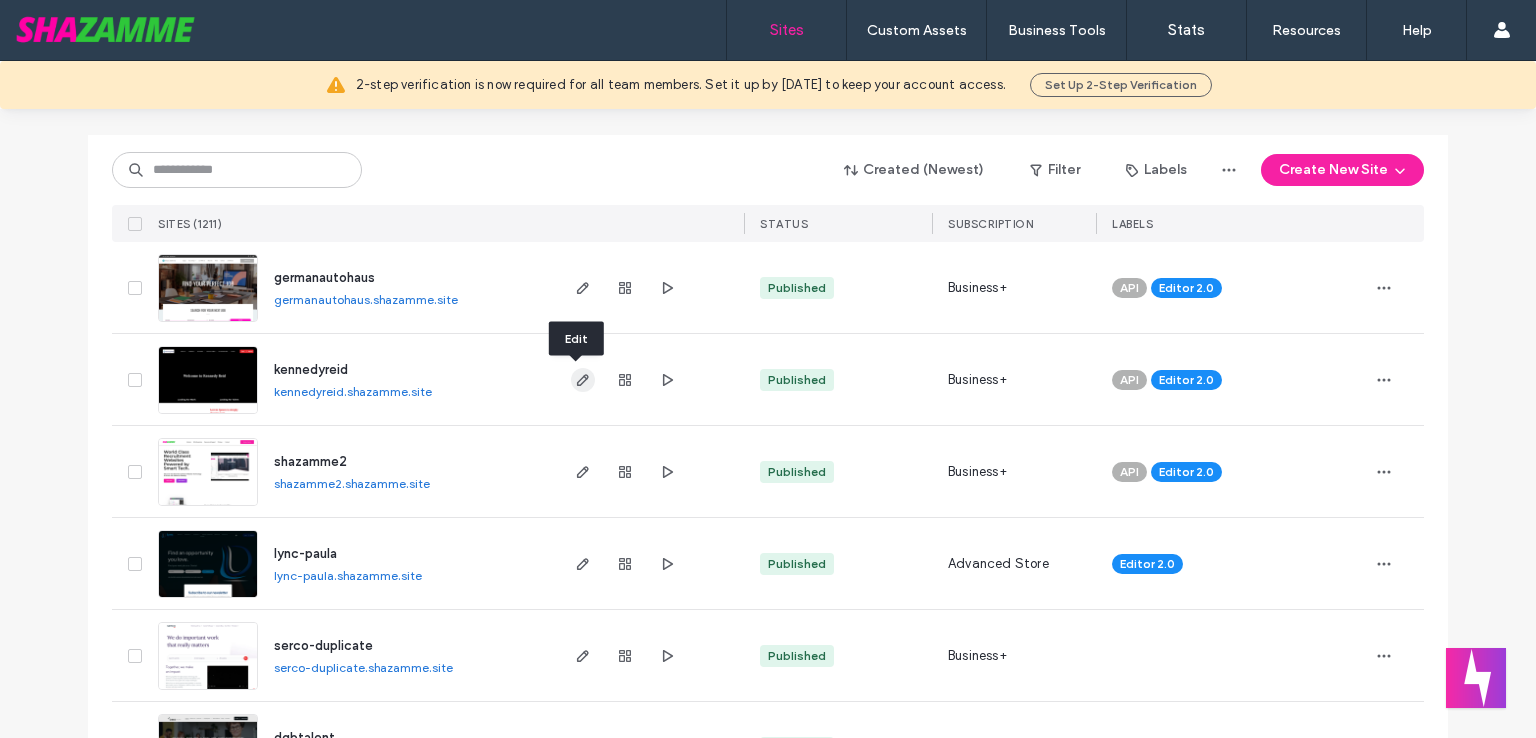 click 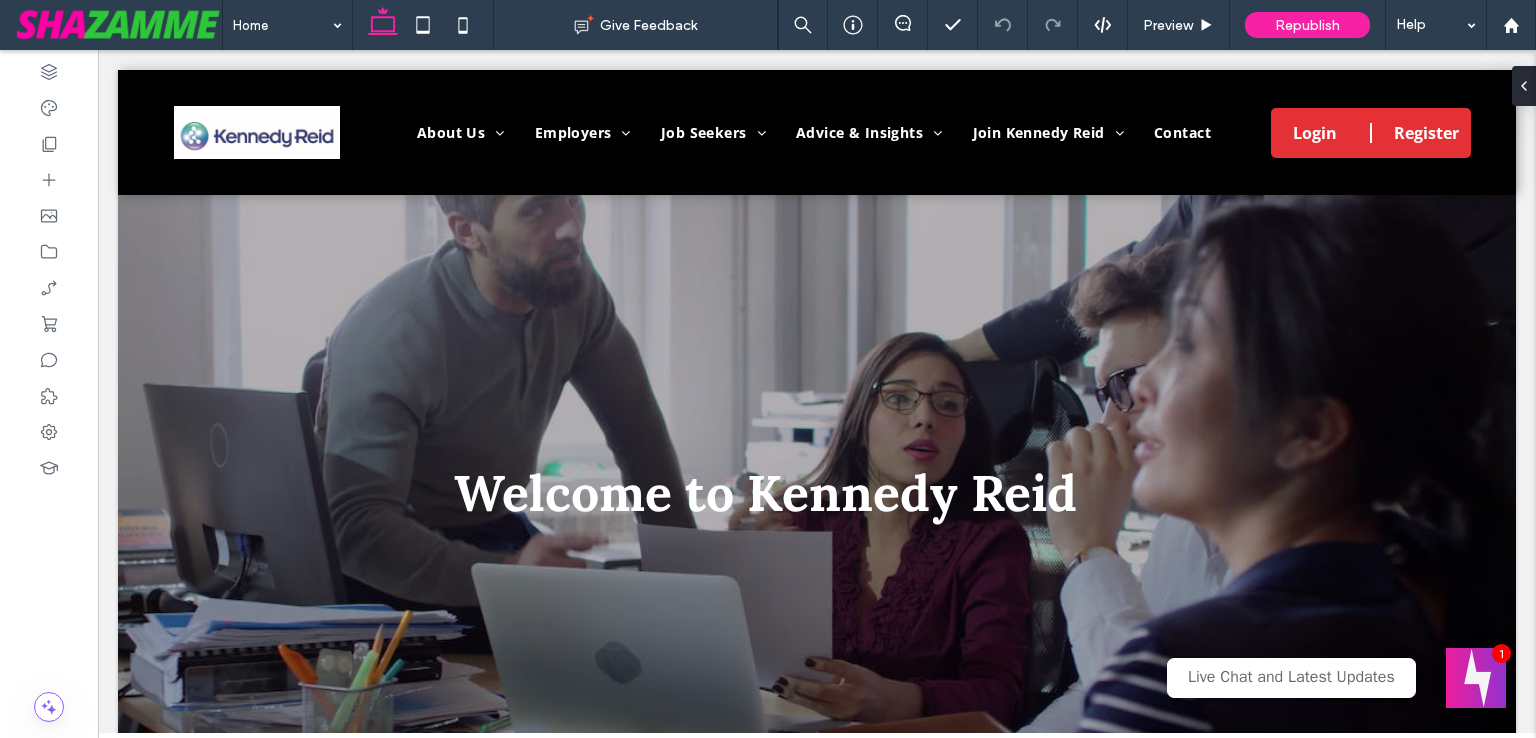 scroll, scrollTop: 0, scrollLeft: 0, axis: both 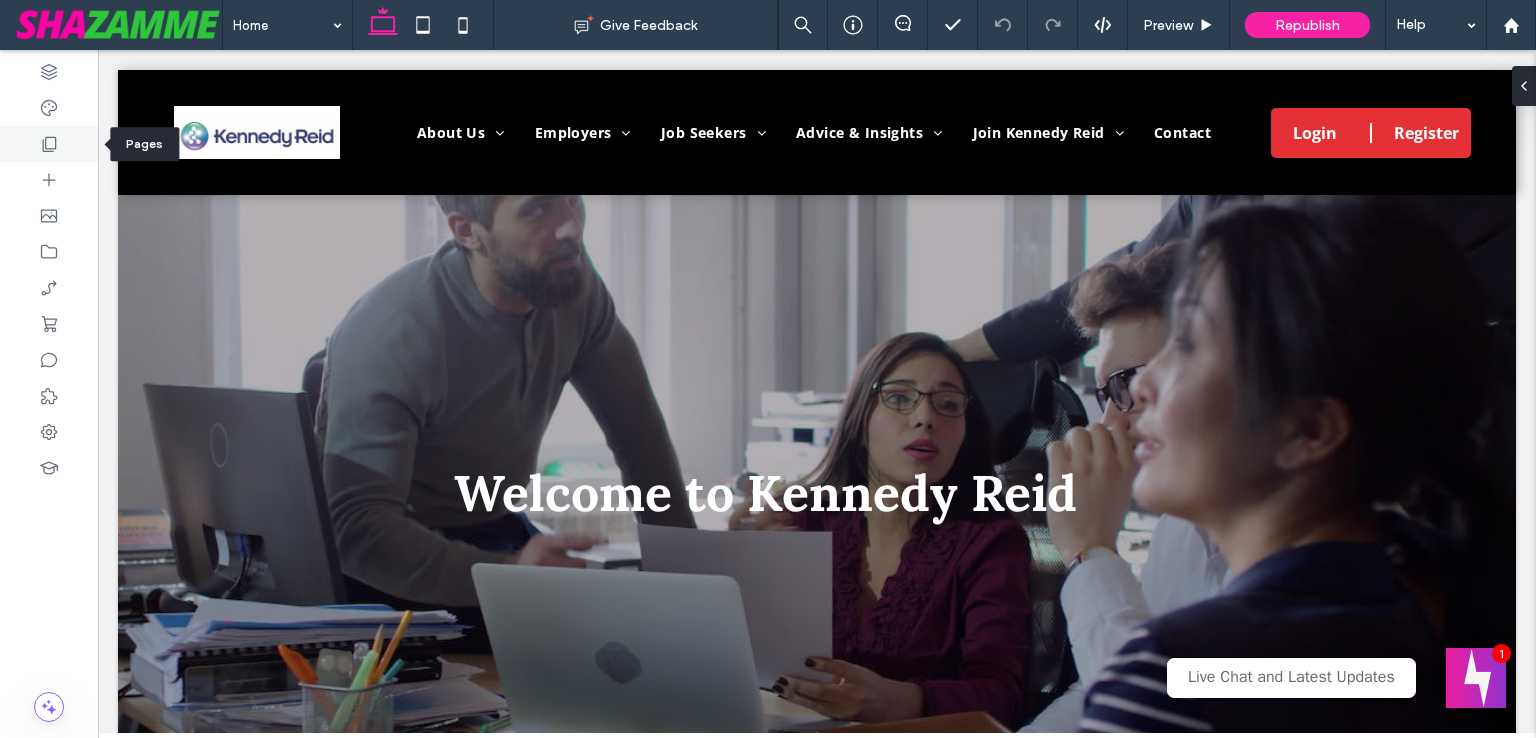 click at bounding box center (49, 144) 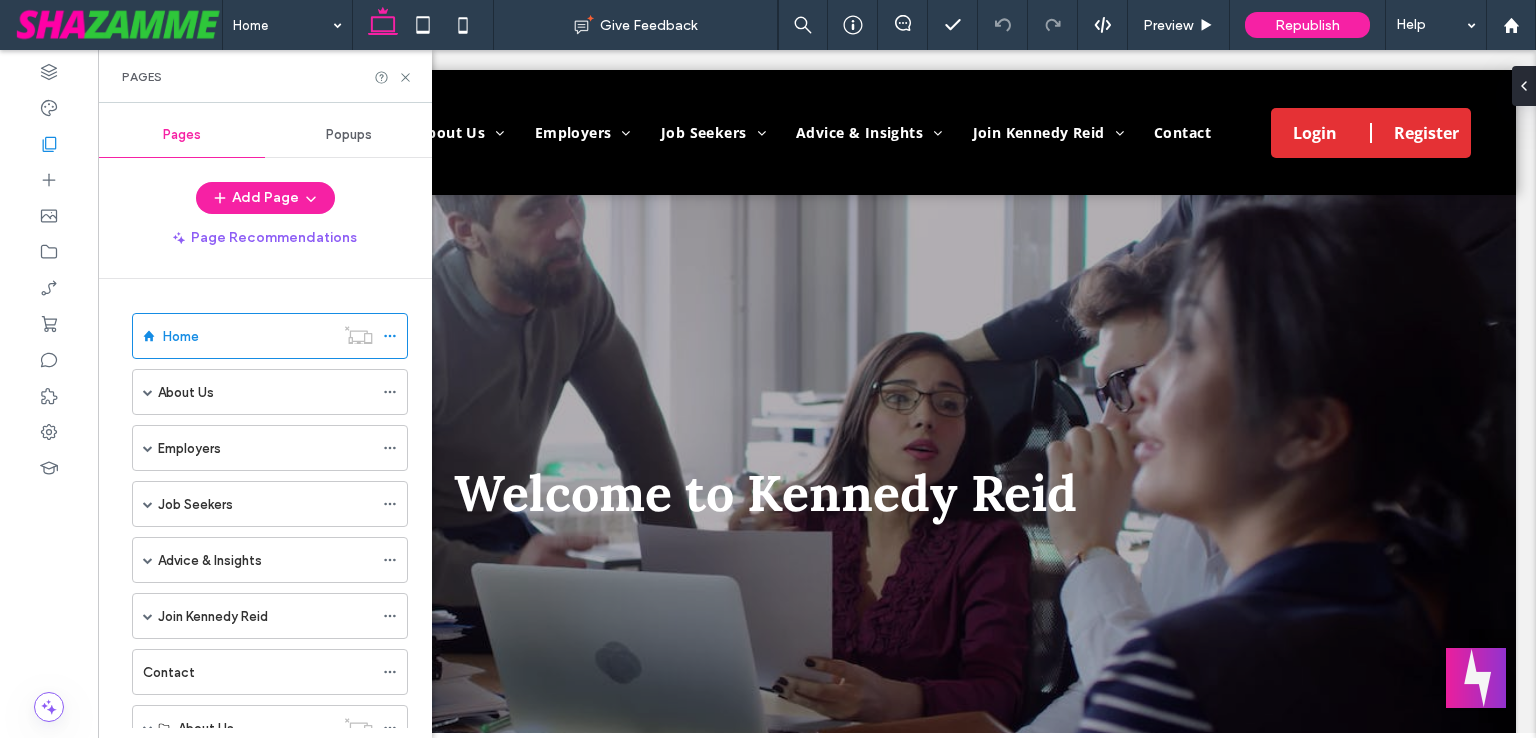 scroll, scrollTop: 236, scrollLeft: 0, axis: vertical 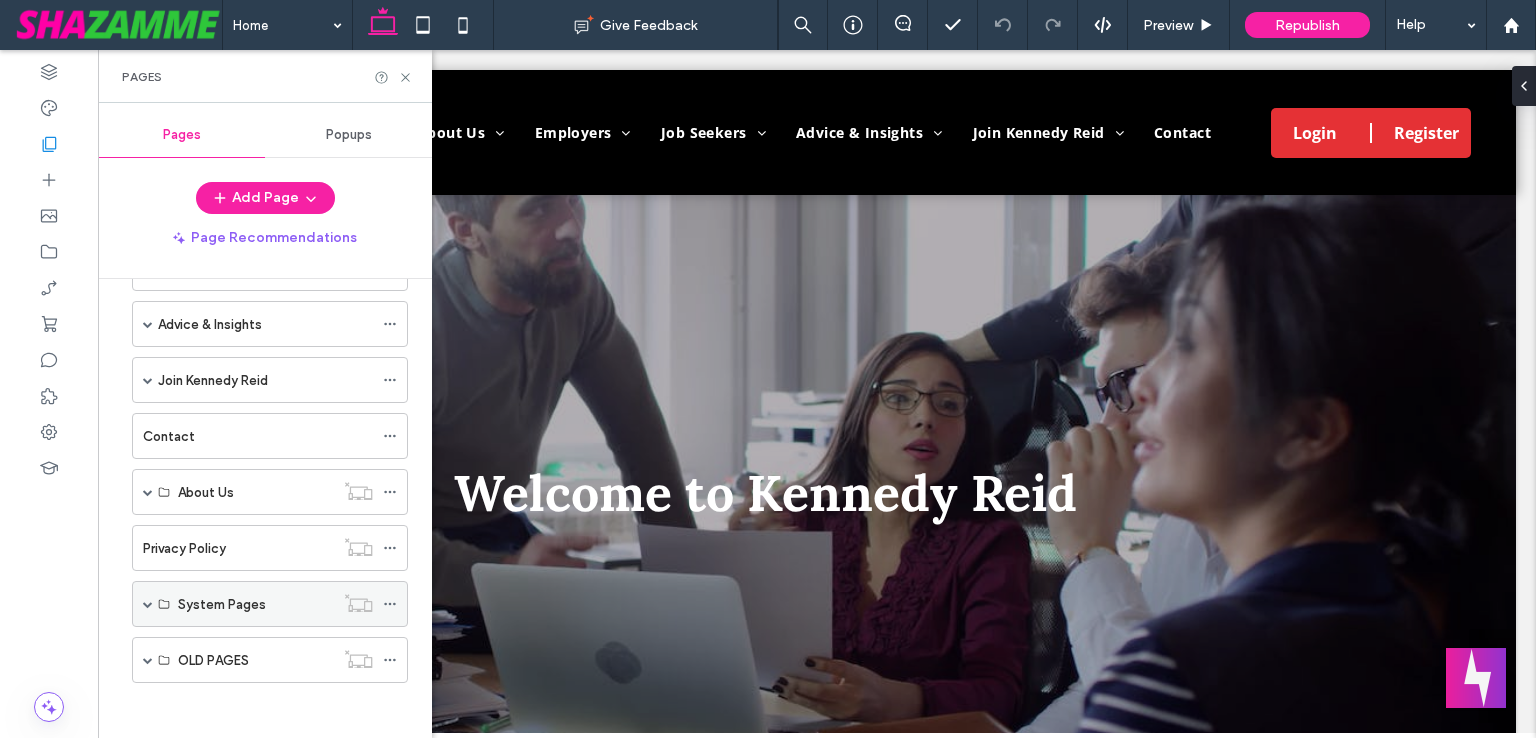 click at bounding box center [148, 604] 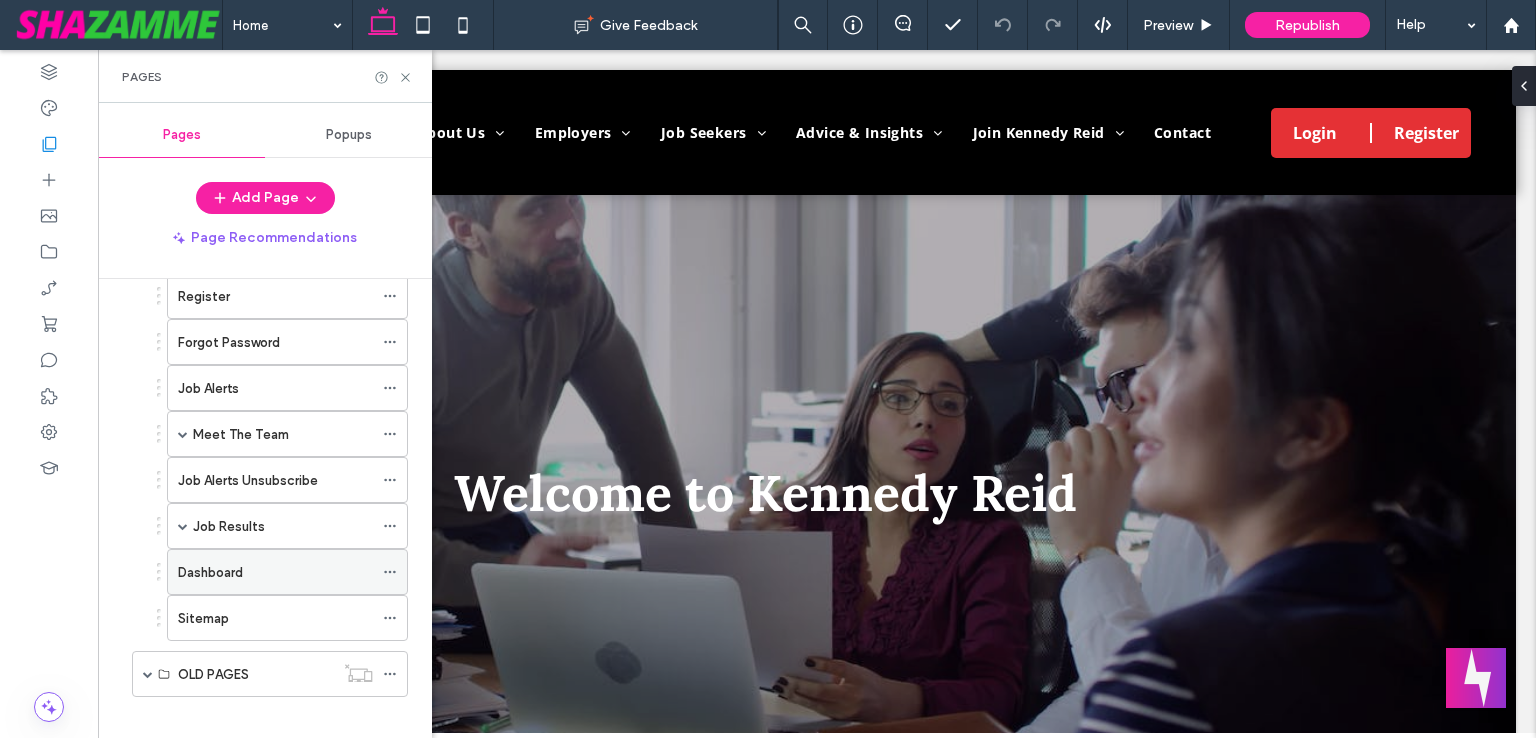 scroll, scrollTop: 646, scrollLeft: 0, axis: vertical 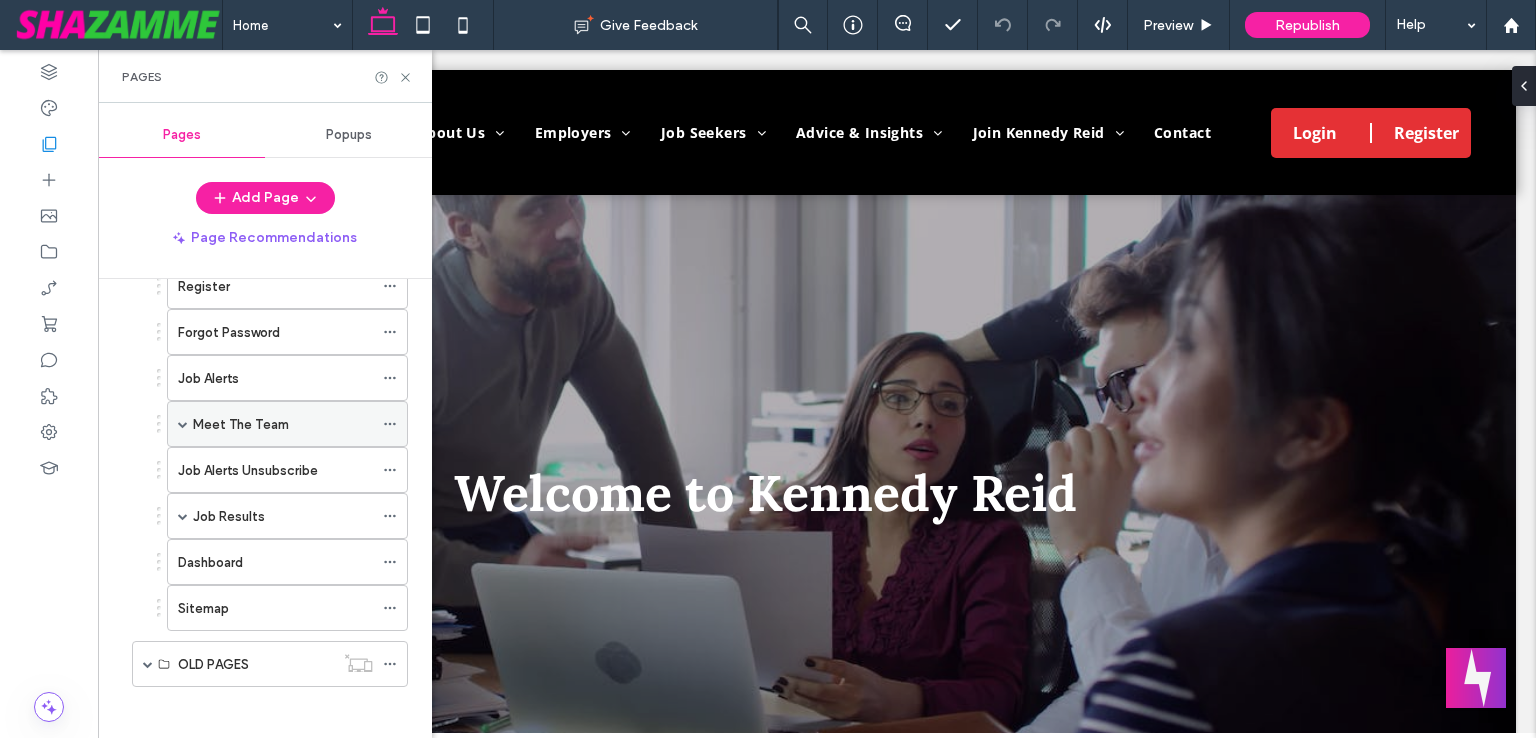 click at bounding box center [183, 424] 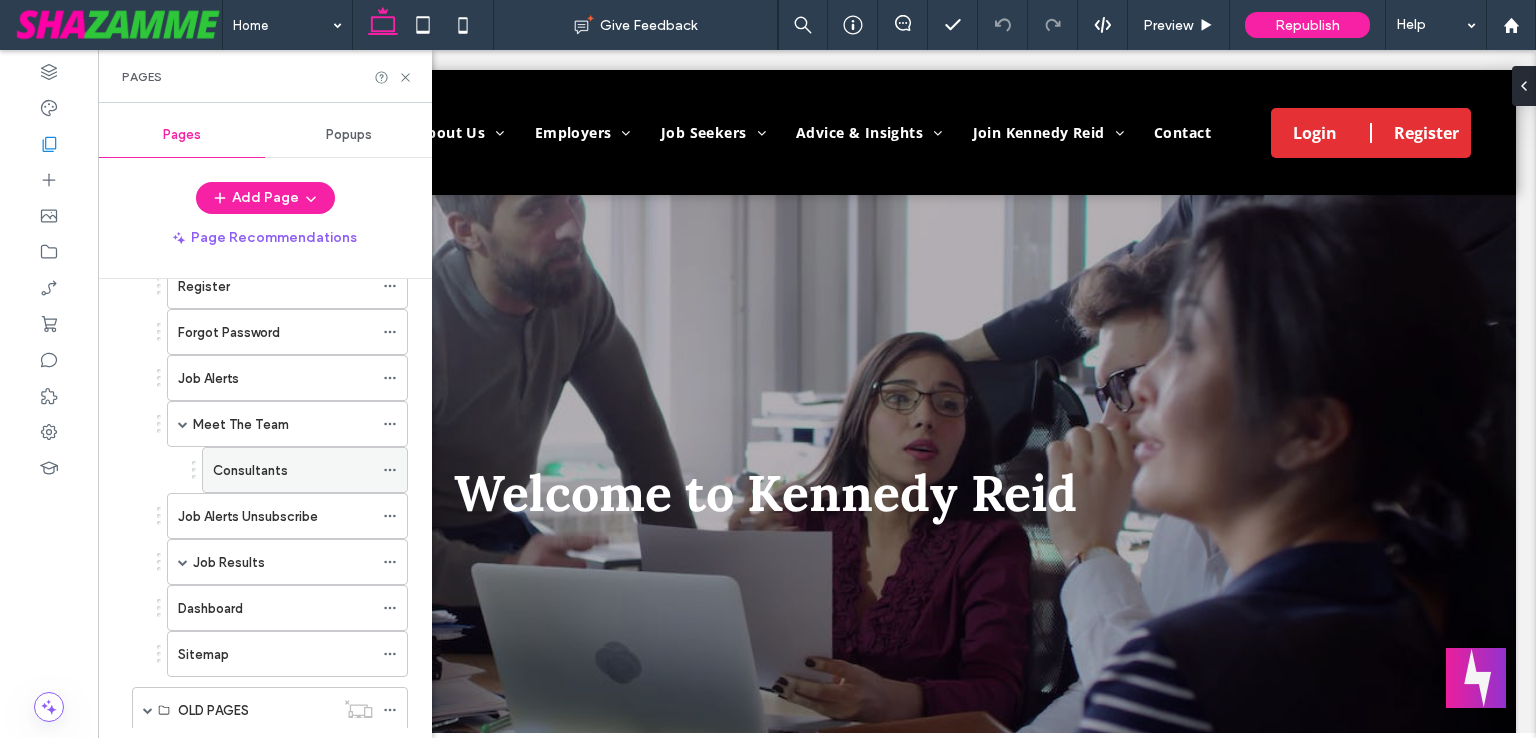 click 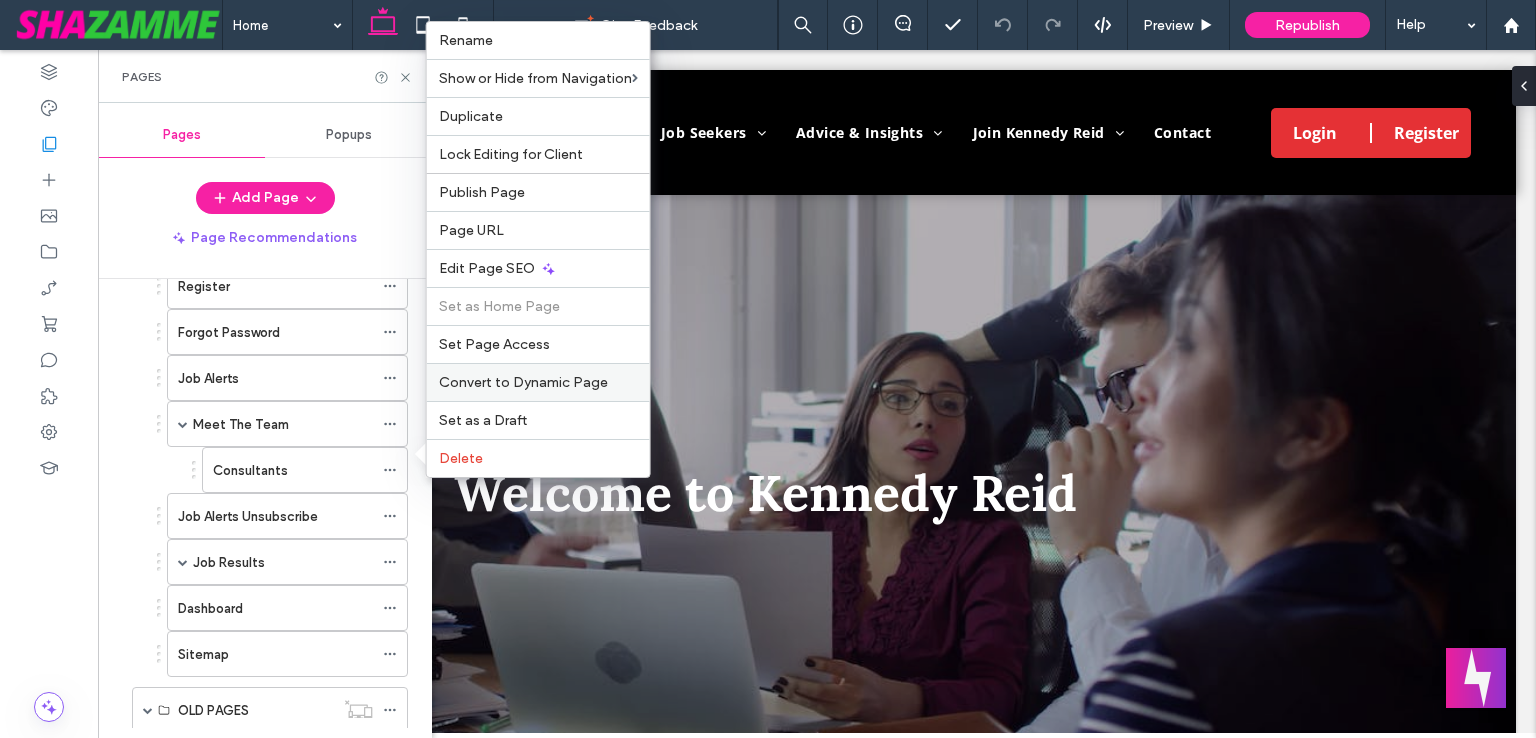 click on "Convert to Dynamic Page" at bounding box center [538, 382] 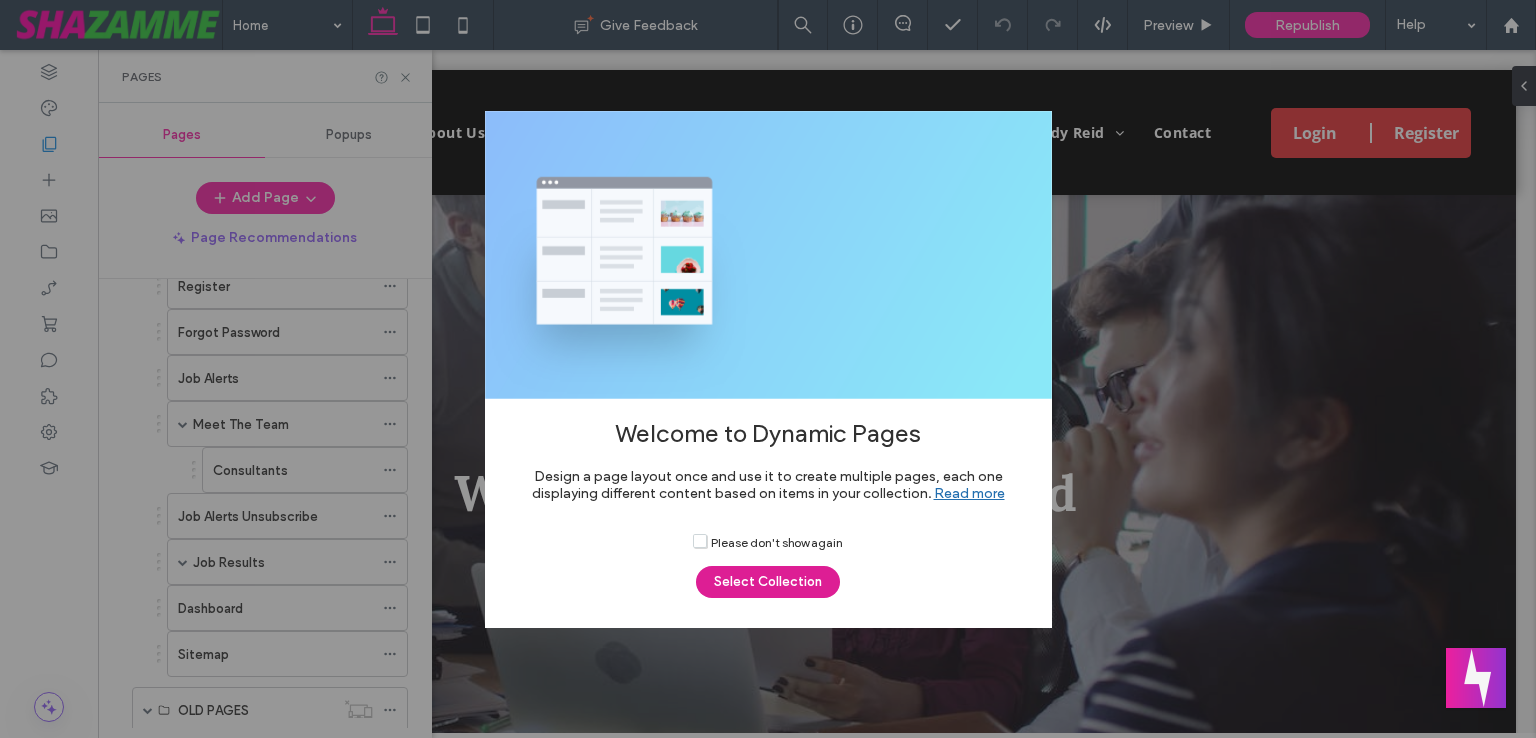 click on "Select Collection" at bounding box center [768, 582] 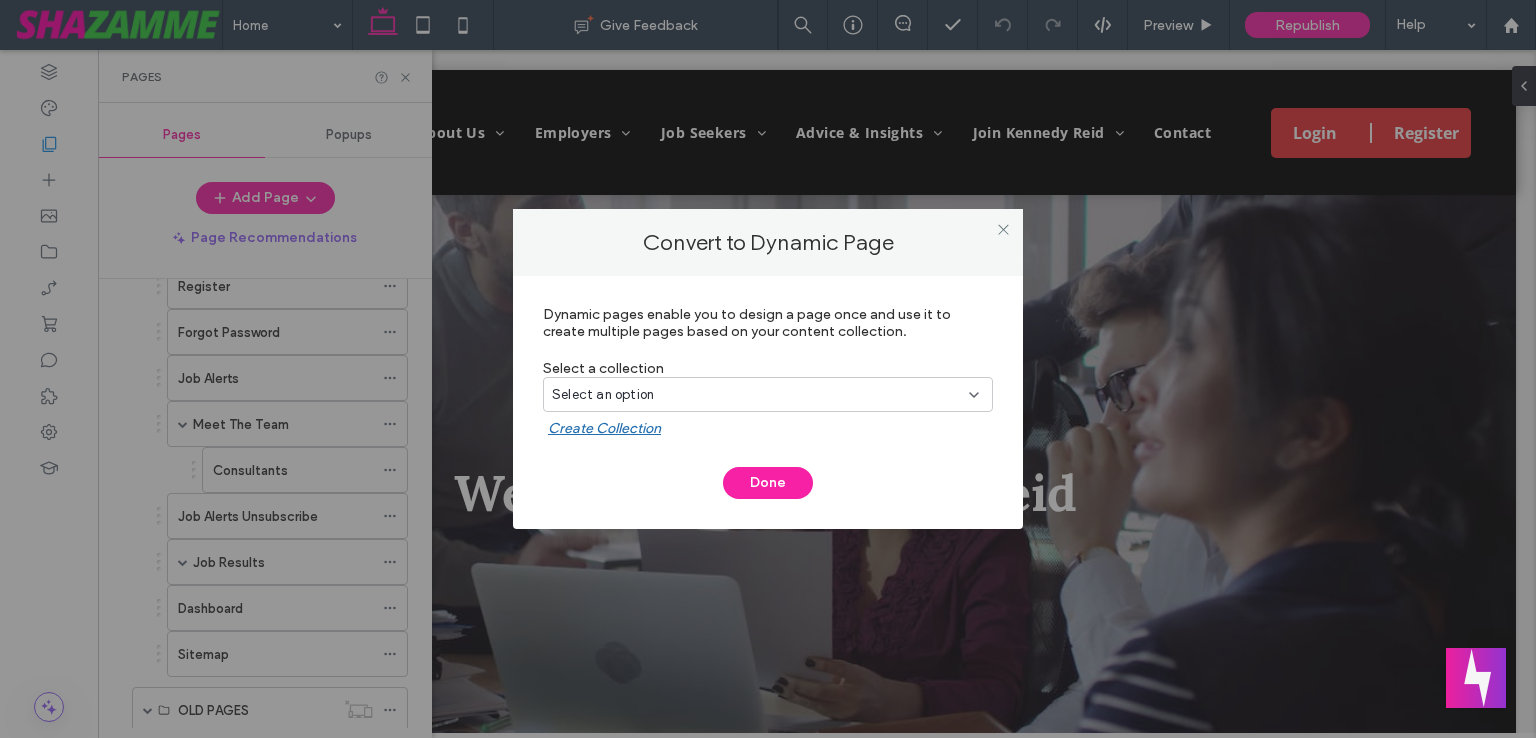 click on "Select an option" at bounding box center [768, 394] 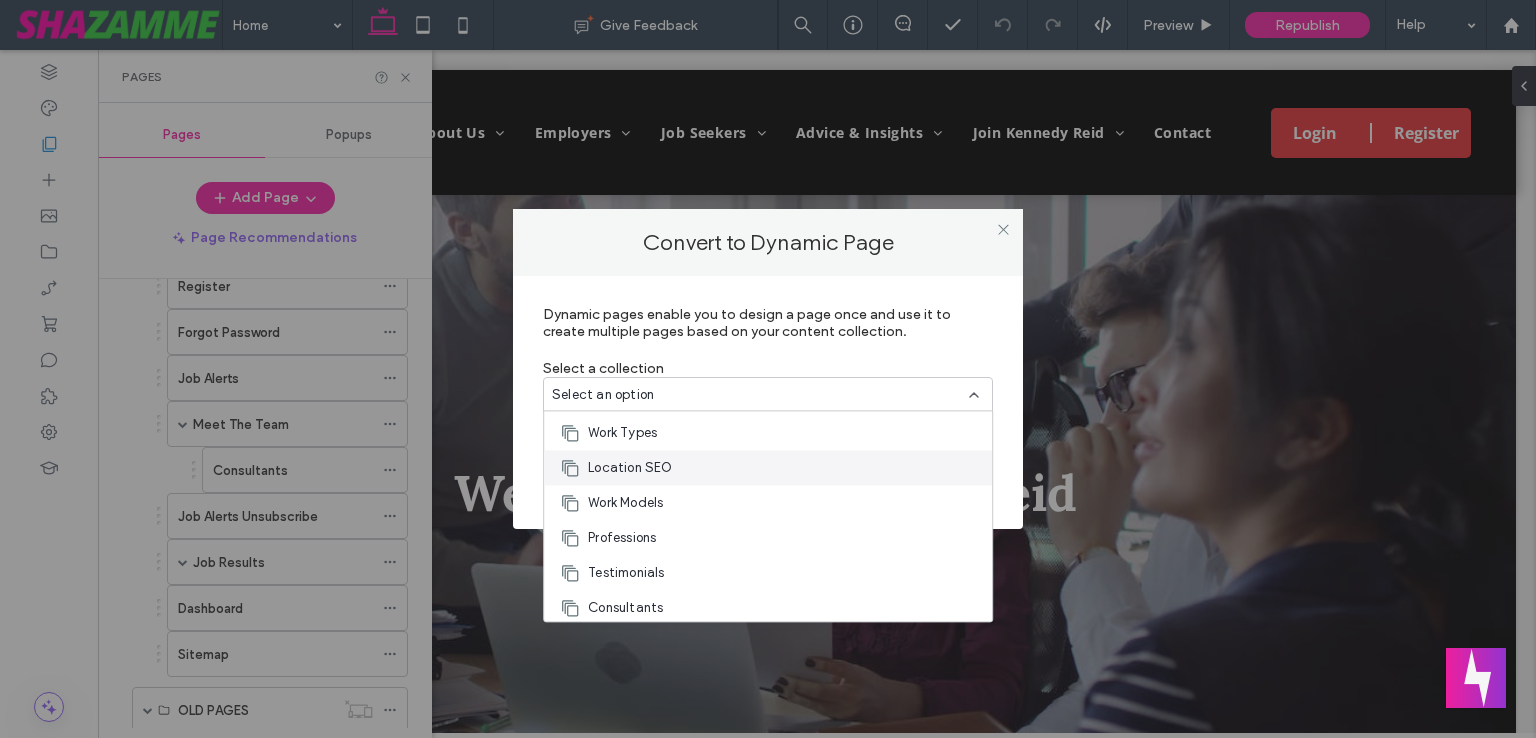 scroll, scrollTop: 100, scrollLeft: 0, axis: vertical 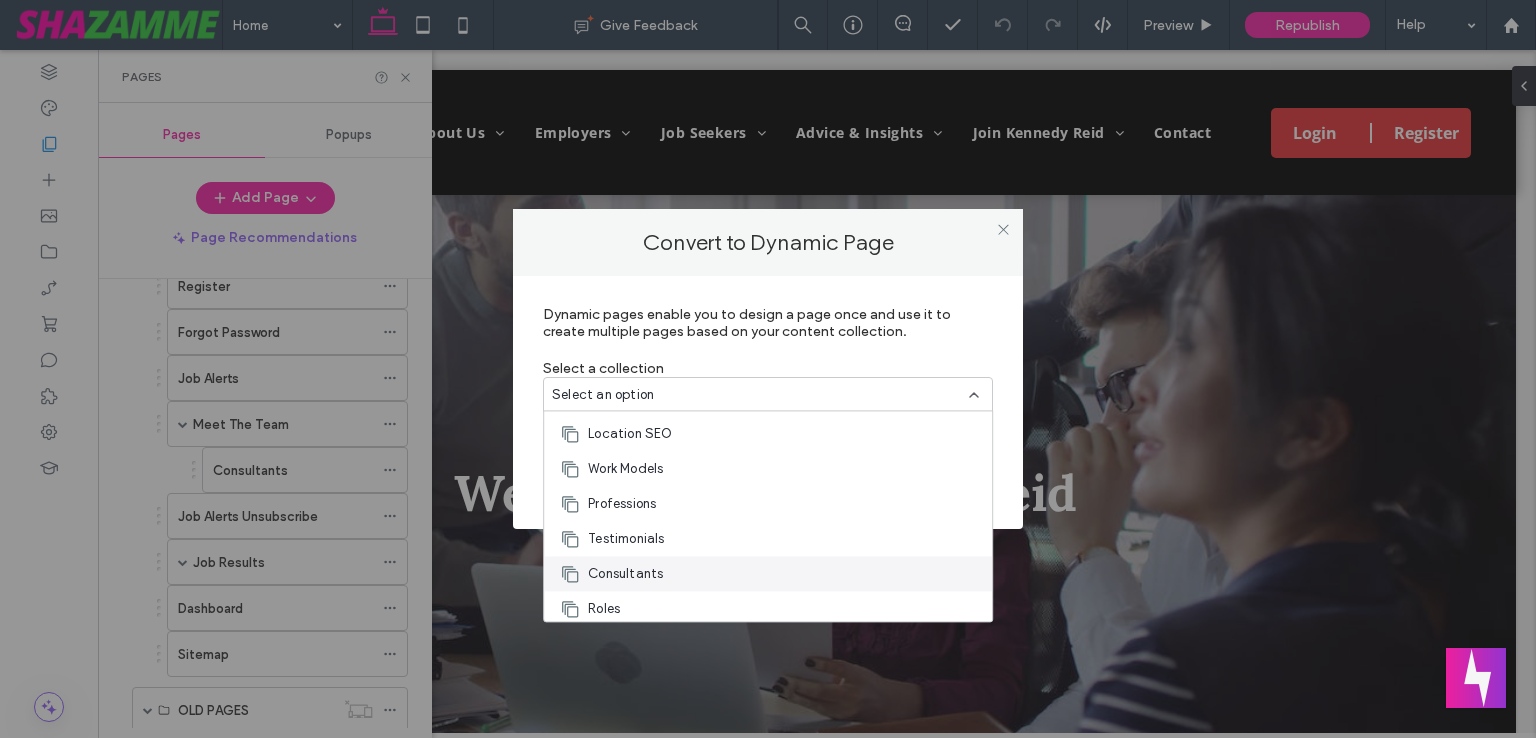 click on "Consultants" at bounding box center [768, 573] 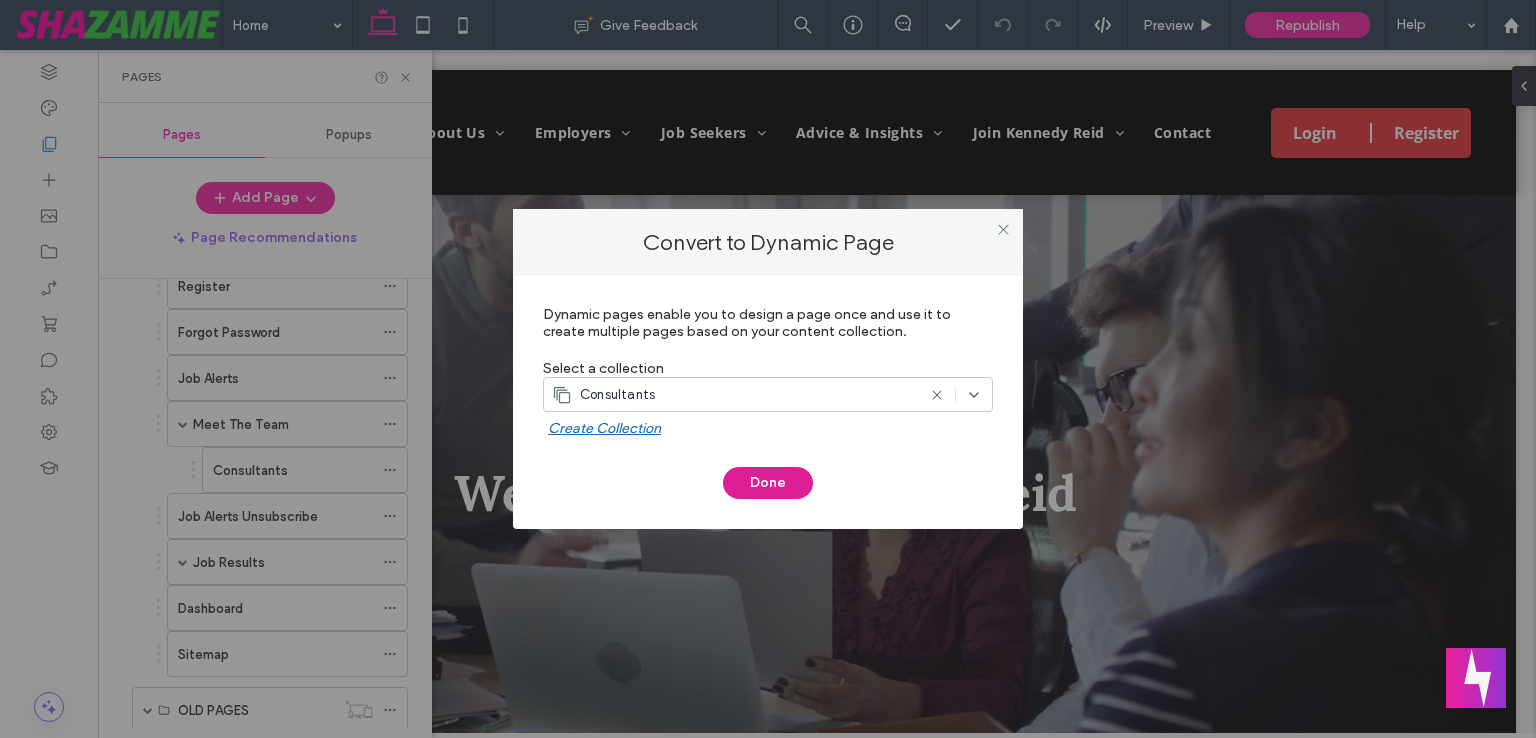 click on "Done" at bounding box center (768, 483) 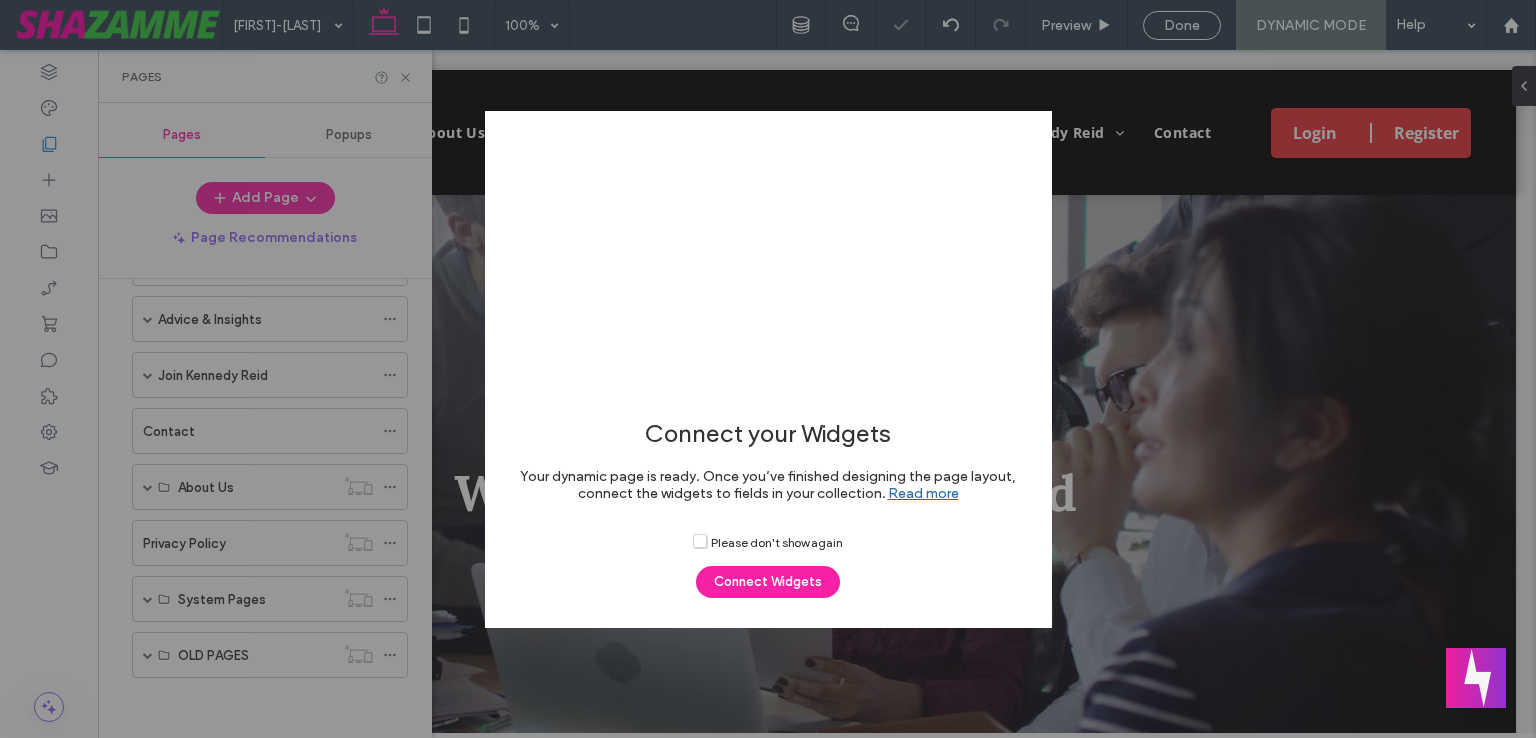 scroll, scrollTop: 236, scrollLeft: 0, axis: vertical 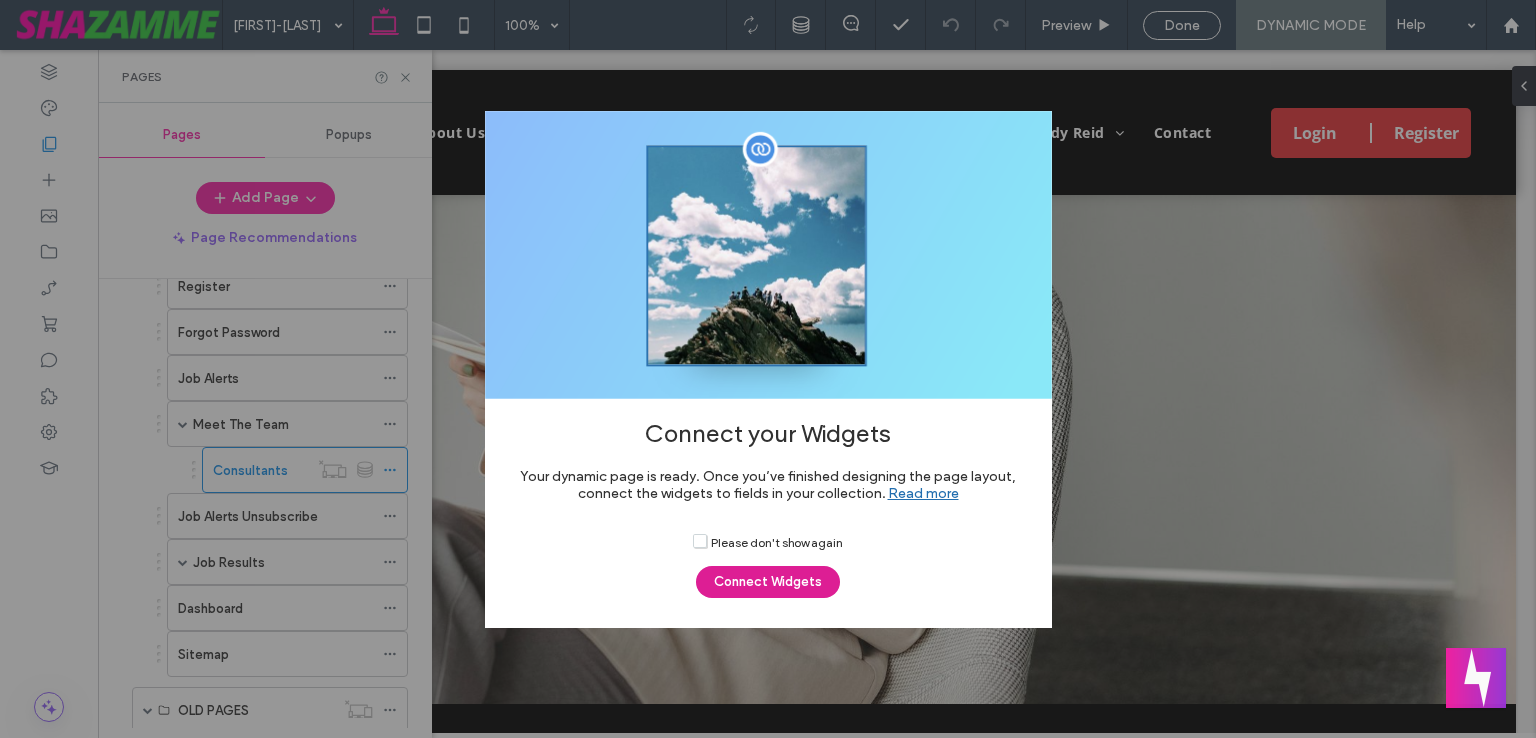 click on "Connect Widgets" at bounding box center (768, 582) 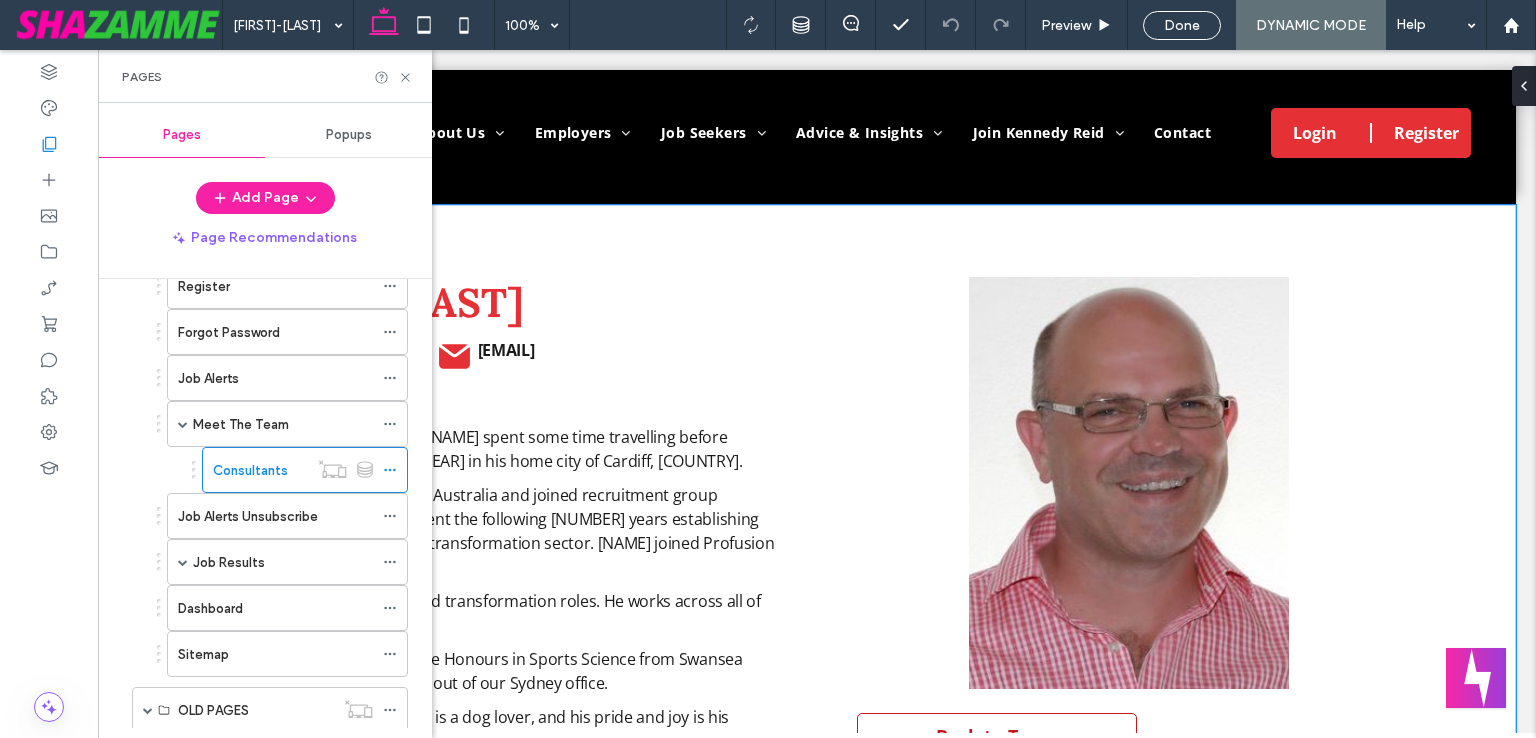 scroll, scrollTop: 600, scrollLeft: 0, axis: vertical 